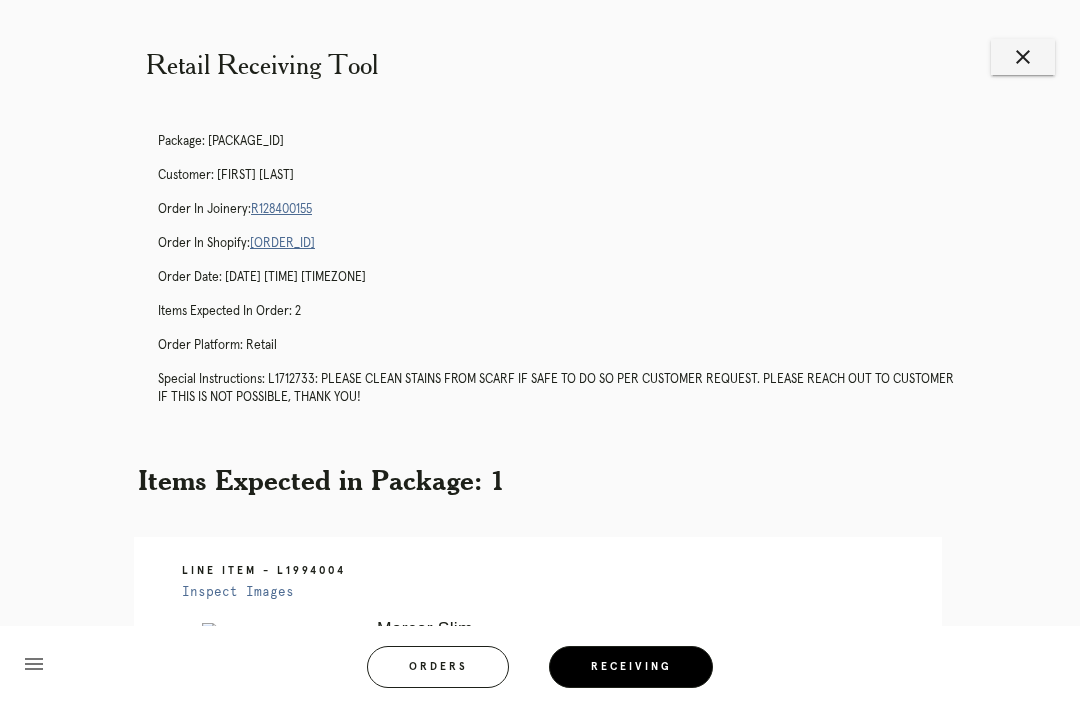 scroll, scrollTop: 438, scrollLeft: 0, axis: vertical 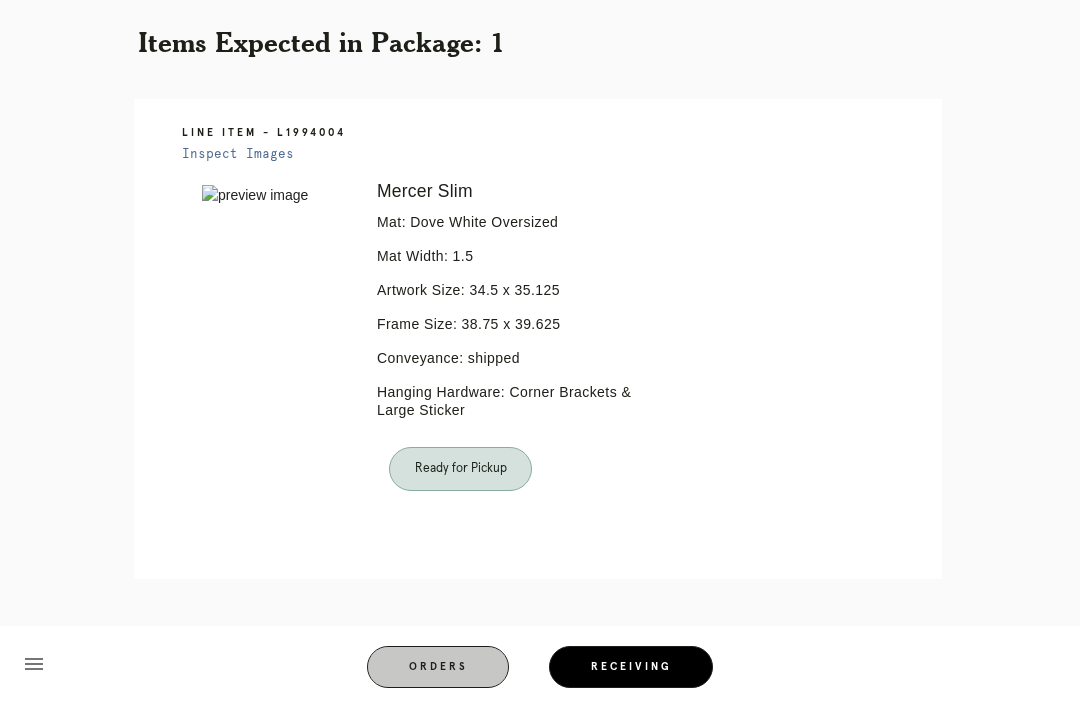 click on "Orders" at bounding box center (438, 667) 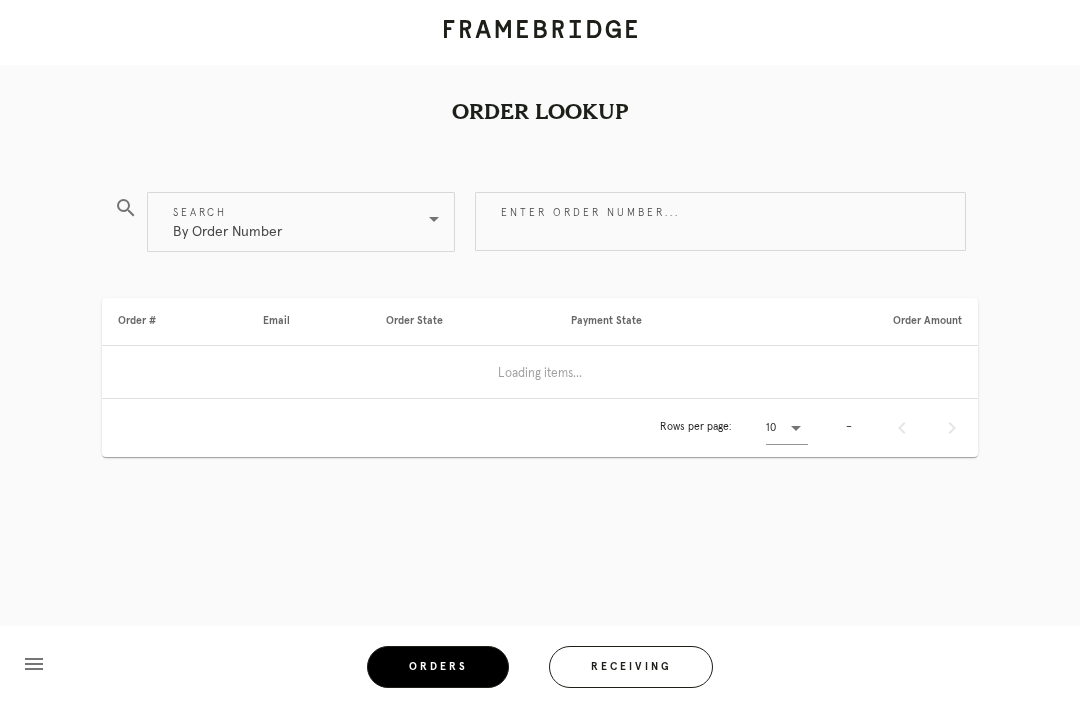 scroll, scrollTop: 64, scrollLeft: 0, axis: vertical 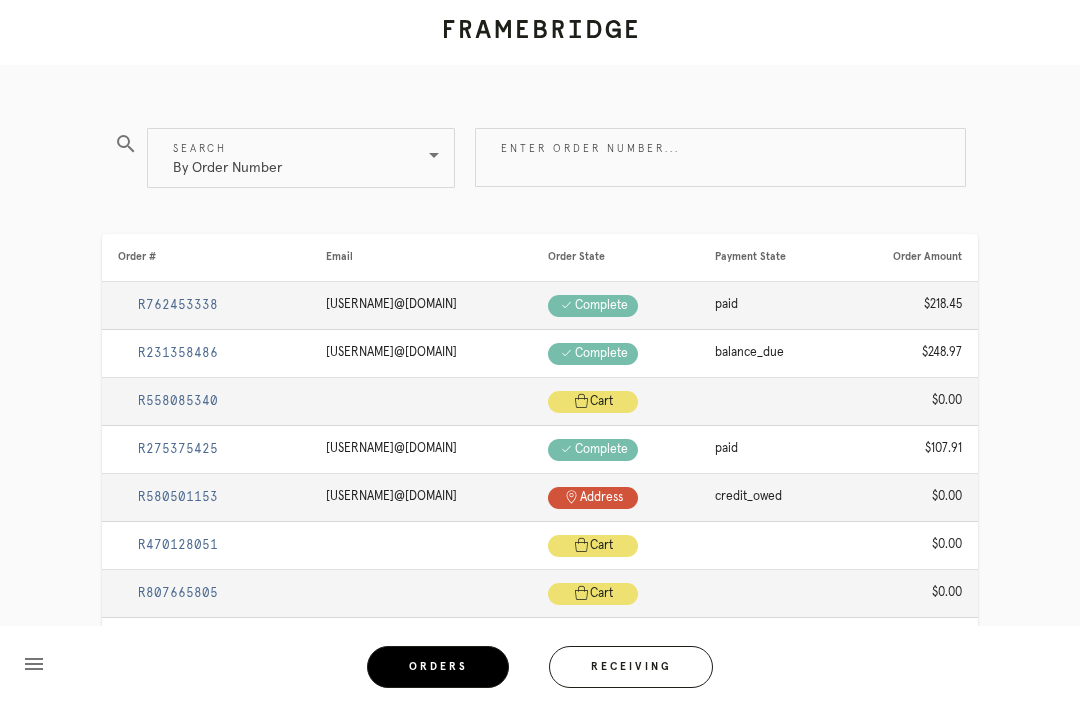 click on "Receiving" at bounding box center (631, 667) 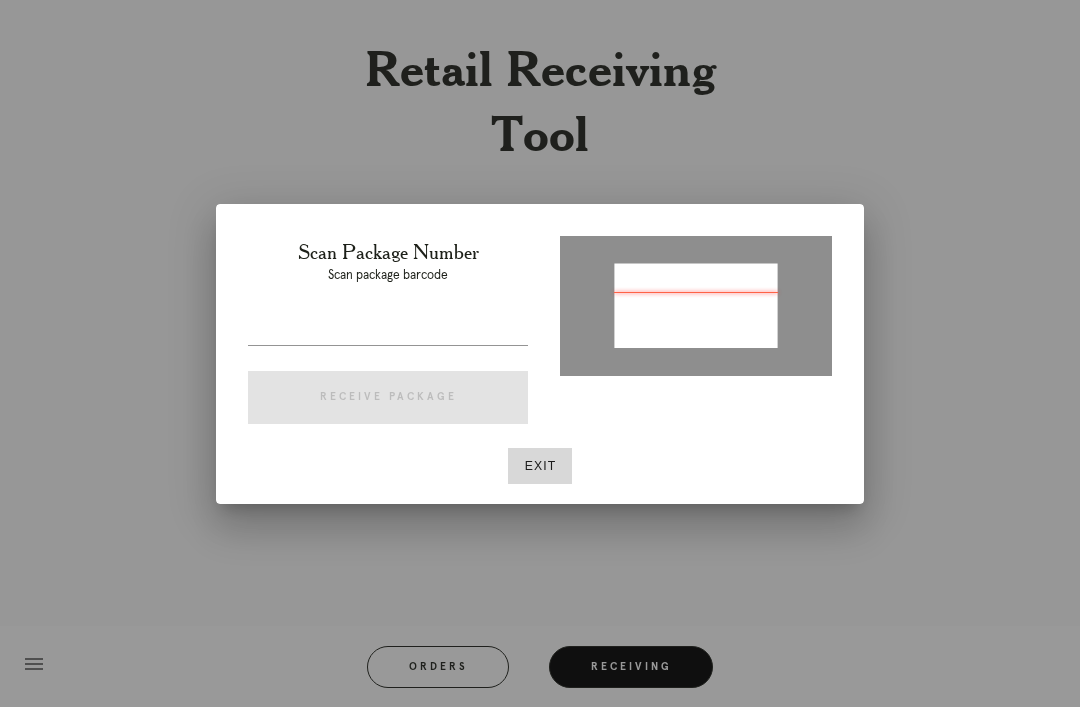 type on "[PACKAGE_ID]" 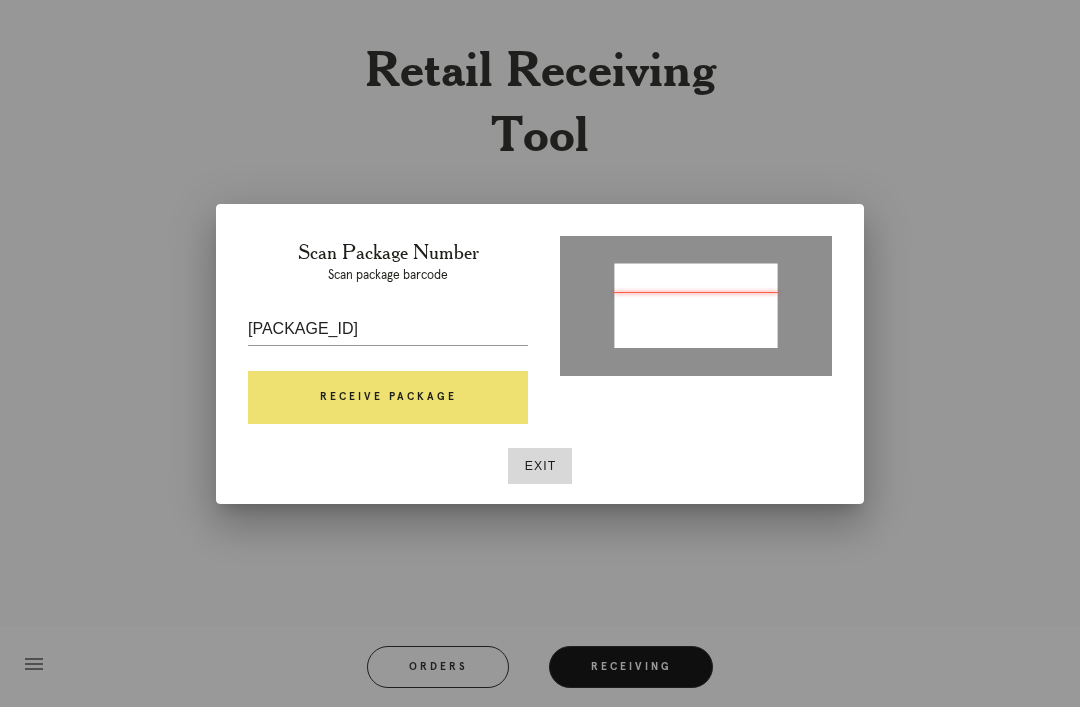 click on "Receive Package" at bounding box center (388, 398) 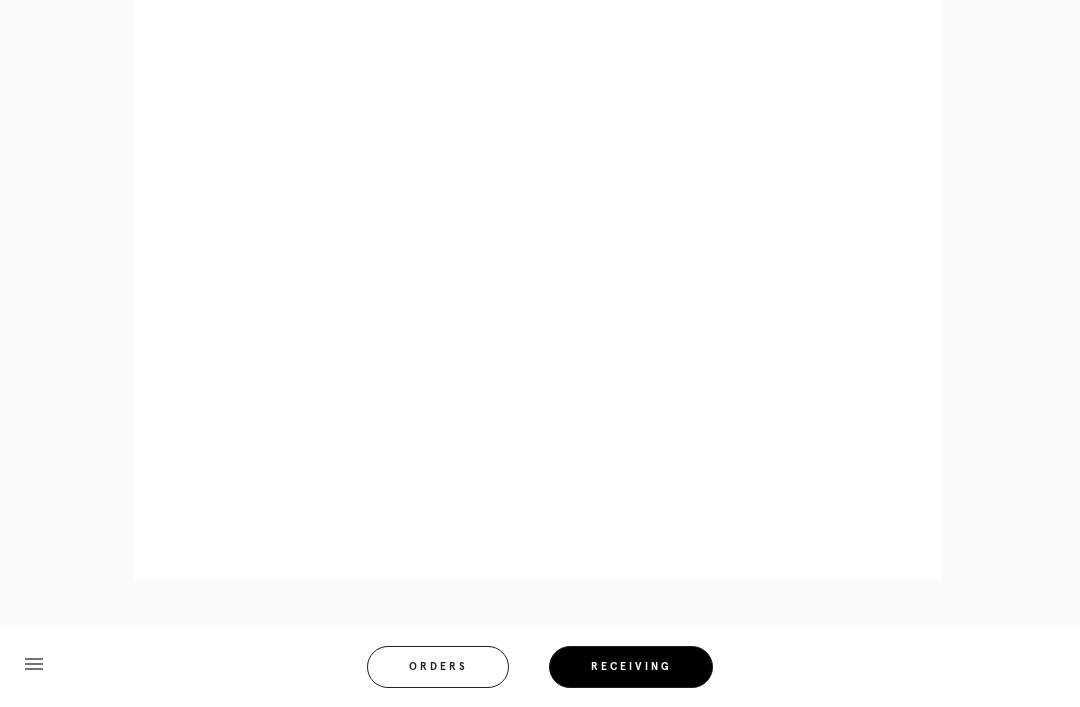 scroll, scrollTop: 892, scrollLeft: 0, axis: vertical 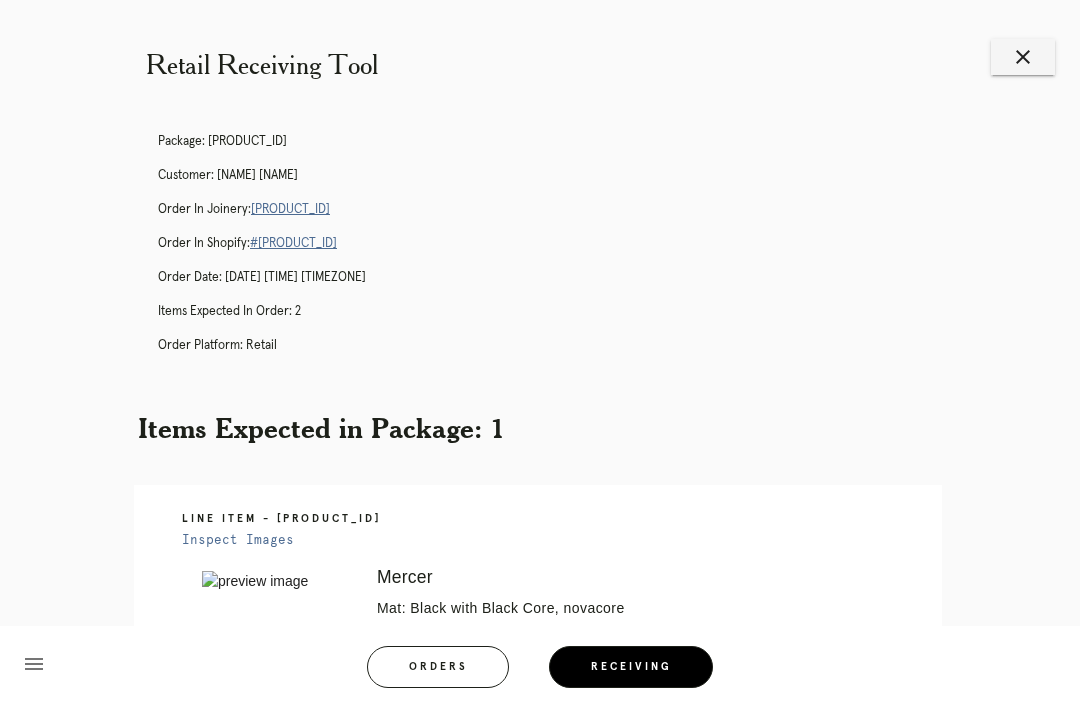 click on "Orders" at bounding box center (438, 667) 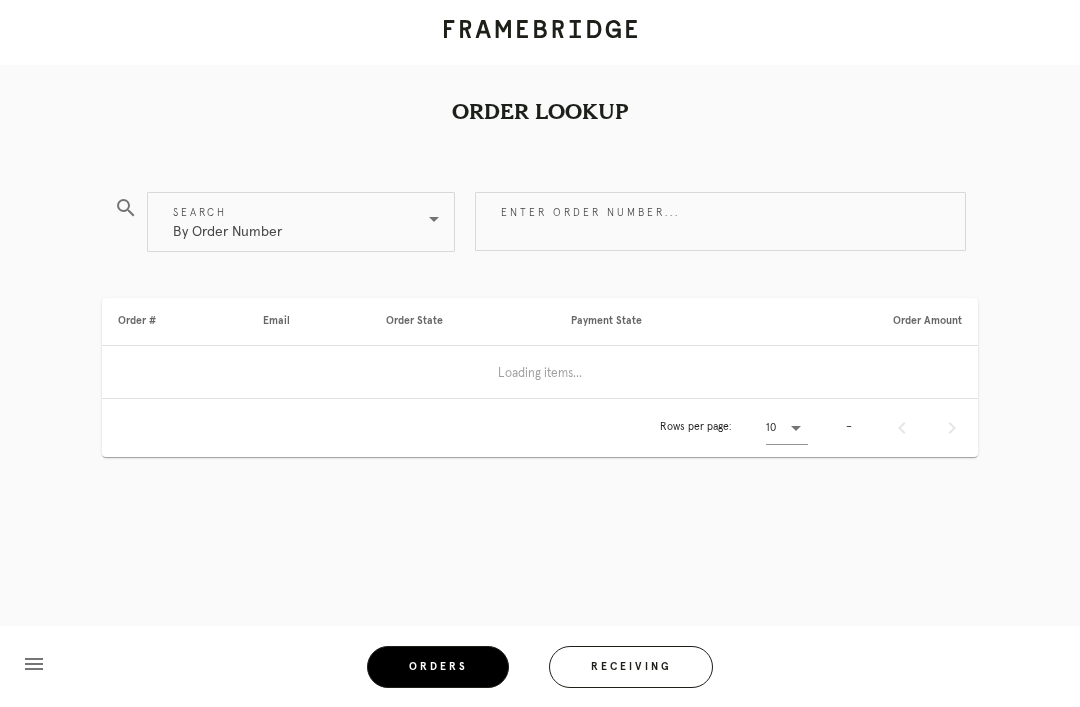 click on "Receiving" at bounding box center (631, 667) 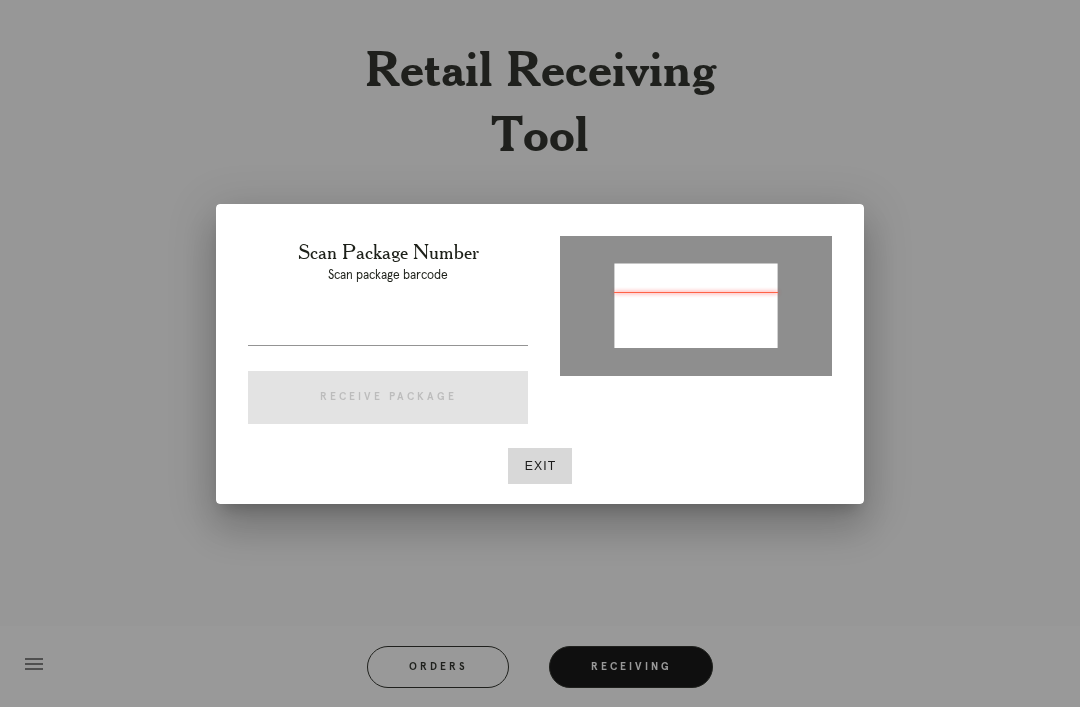 type on "[PRODUCT_ID]" 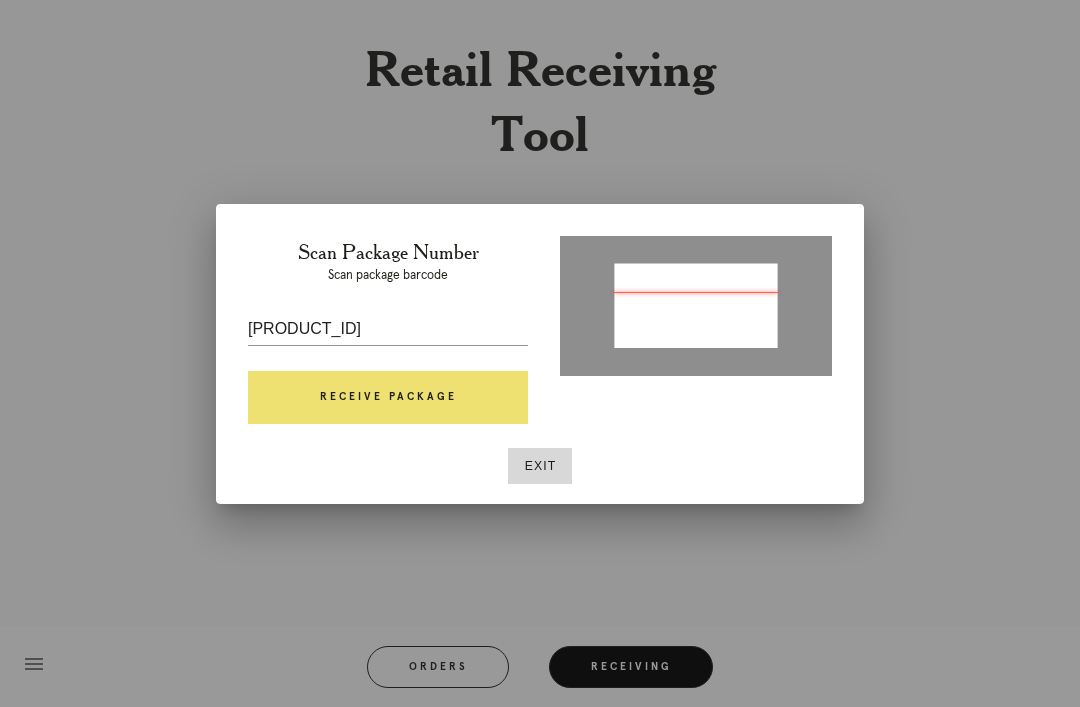 click on "Receive Package" at bounding box center (388, 398) 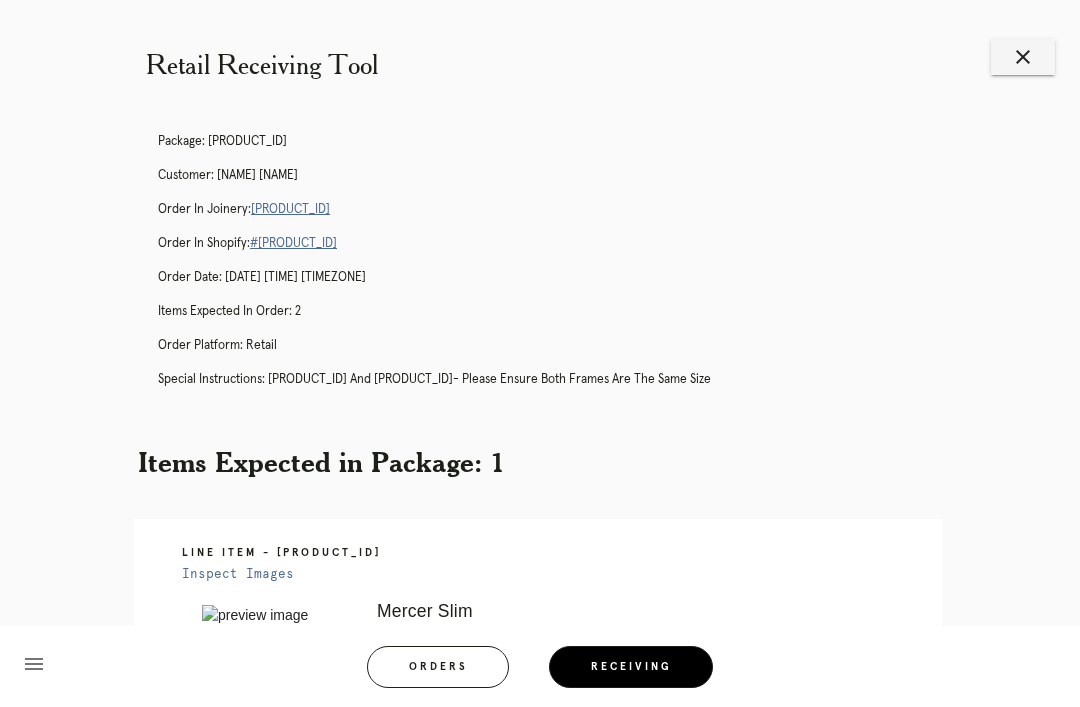 click on "R547238253" at bounding box center [290, 209] 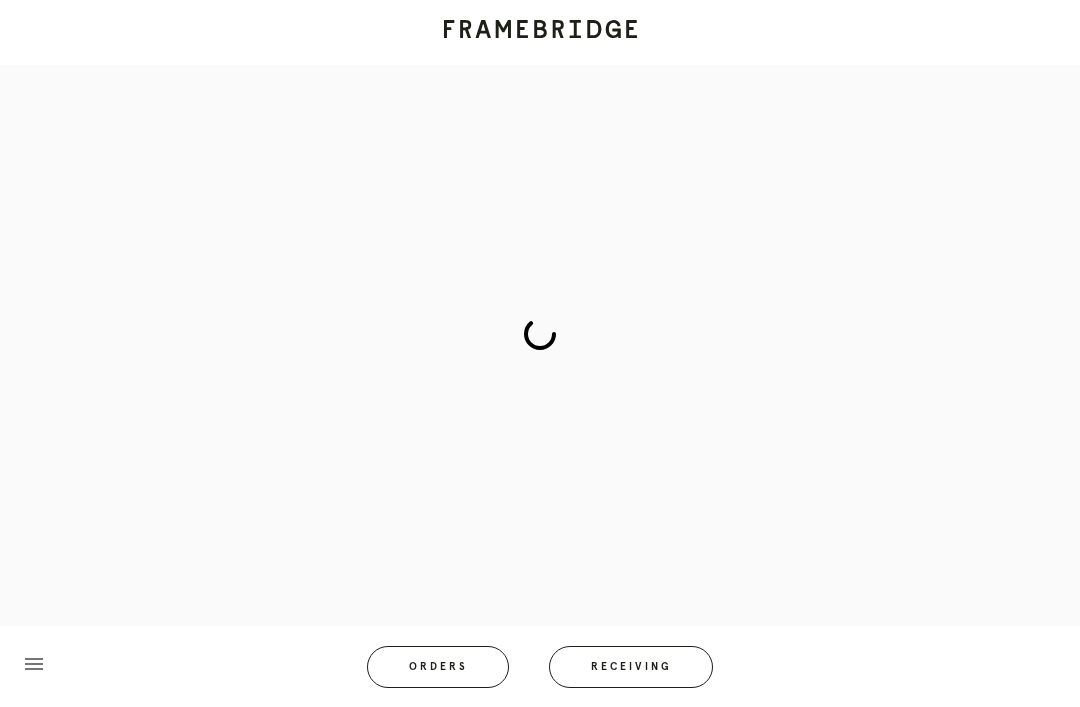 scroll, scrollTop: 0, scrollLeft: 0, axis: both 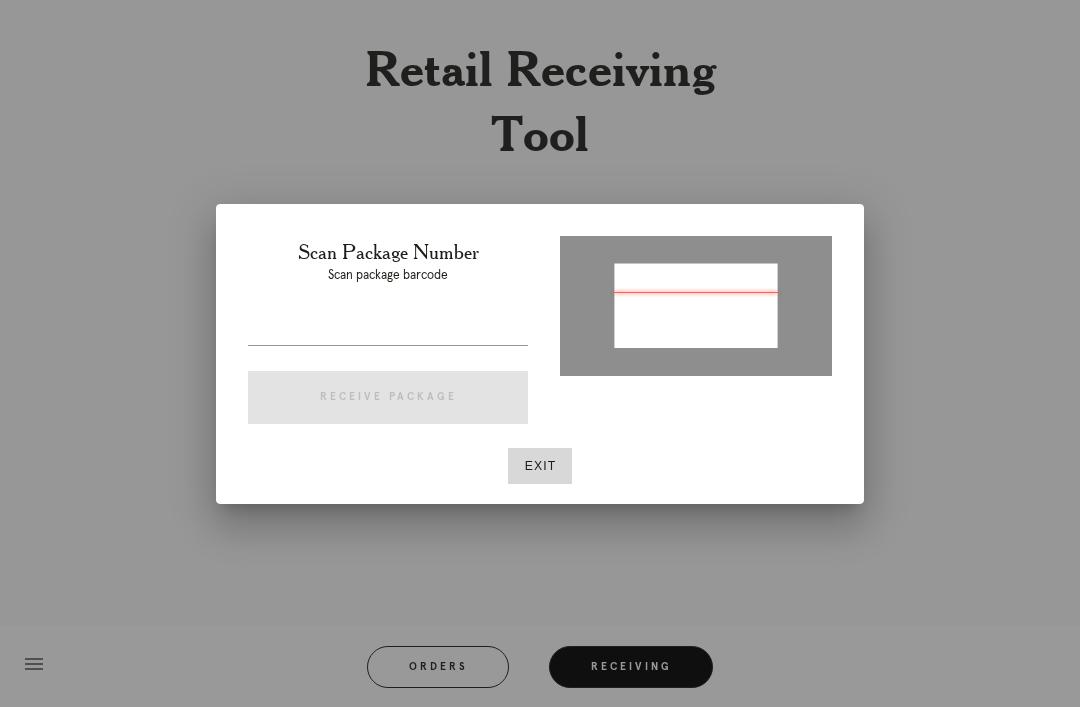 type on "[PRODUCT_ID]" 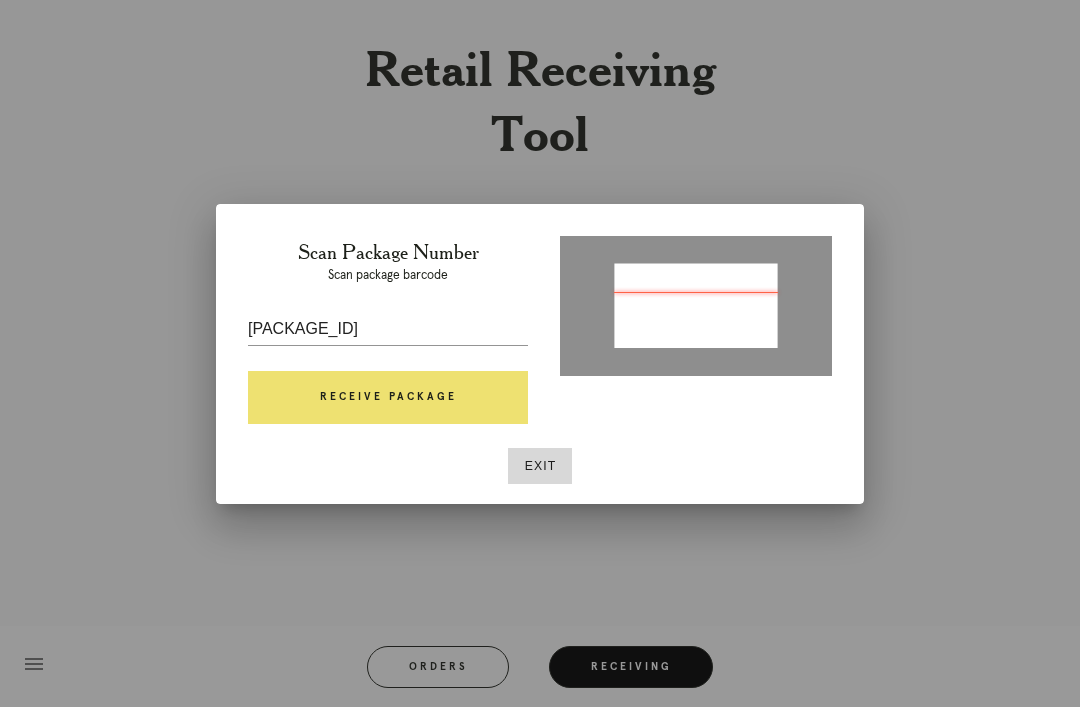 click on "Receive Package" at bounding box center (388, 398) 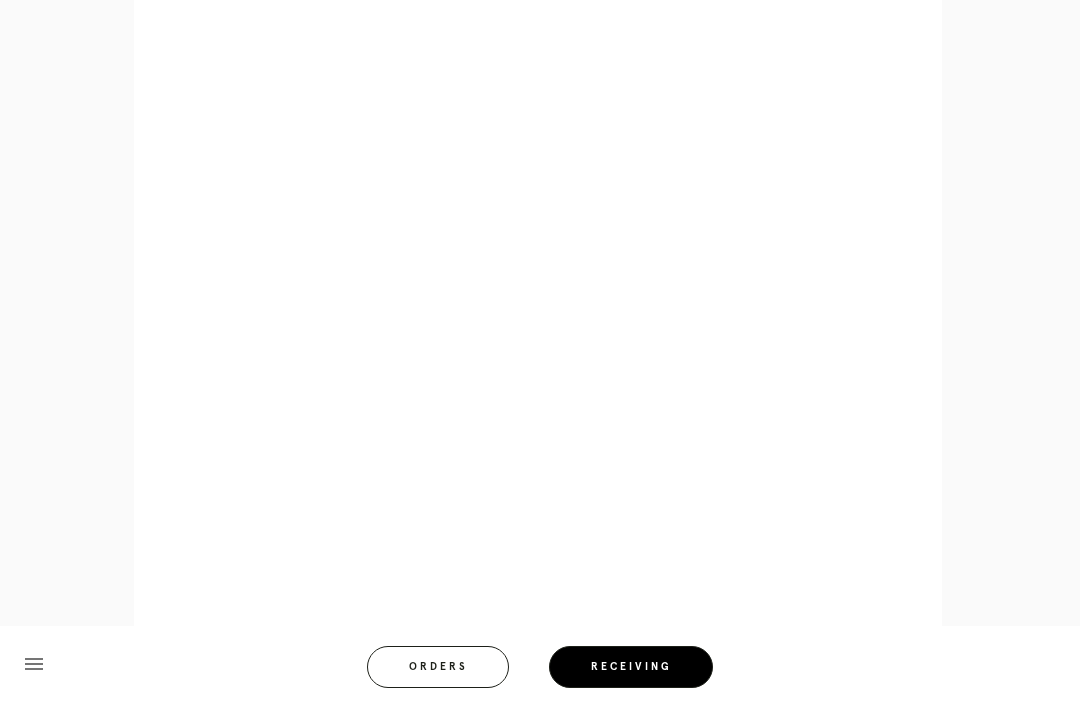 scroll, scrollTop: 1030, scrollLeft: 0, axis: vertical 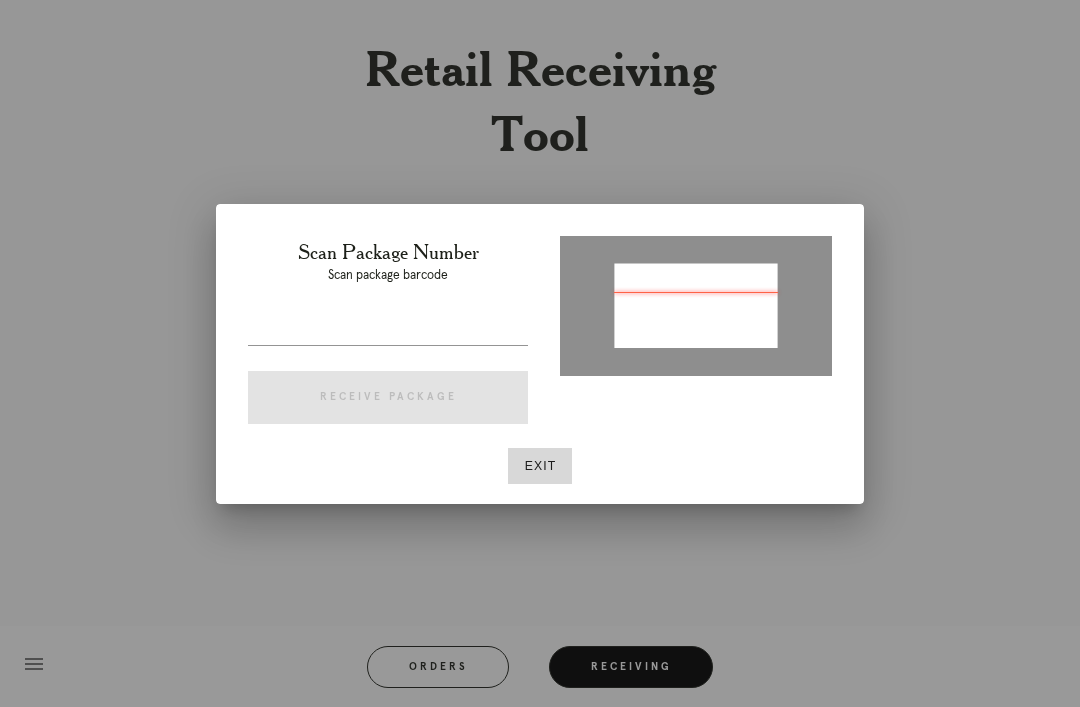 type on "[ACCOUNT_NUMBER]" 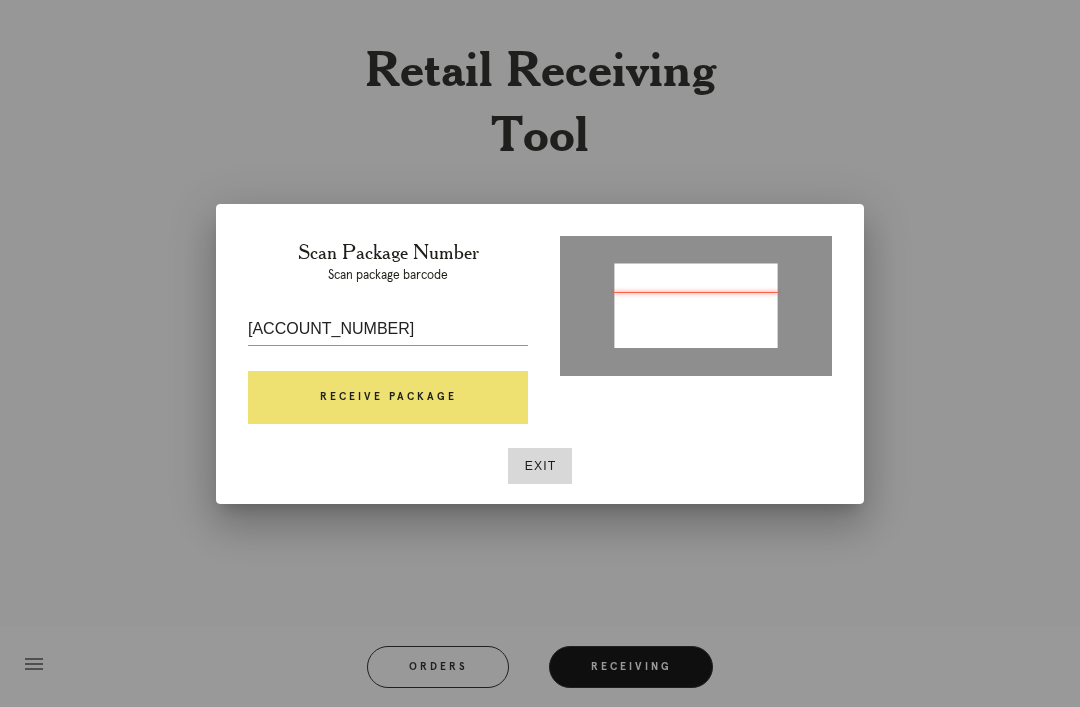 click on "Receive Package" at bounding box center [388, 398] 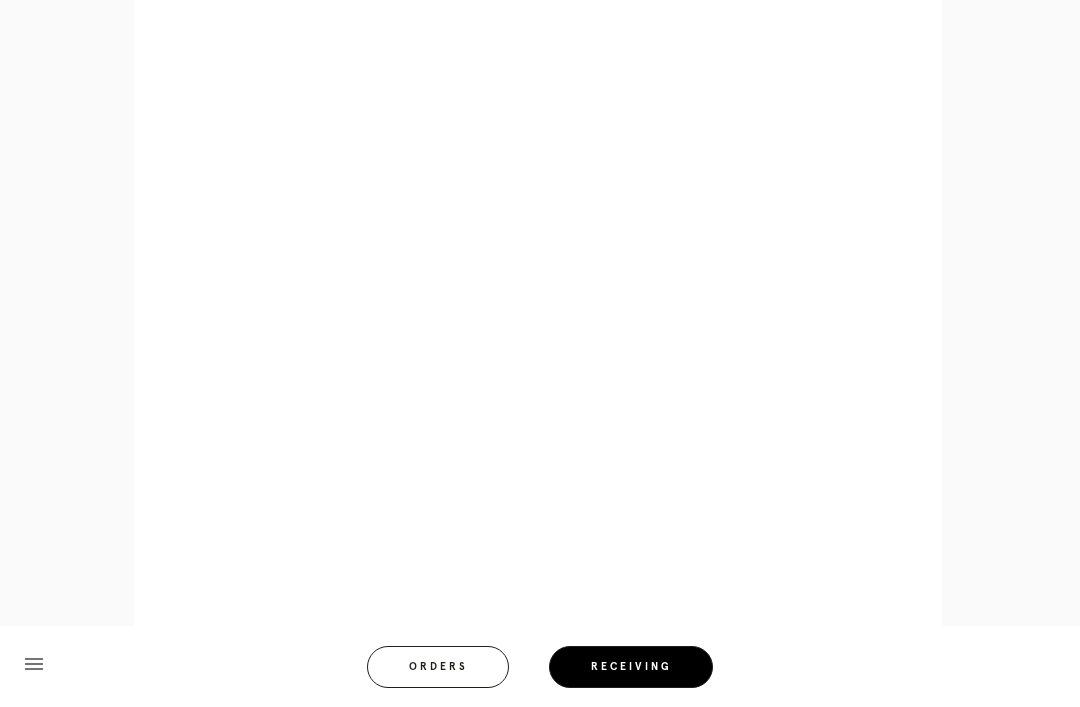 scroll, scrollTop: 892, scrollLeft: 0, axis: vertical 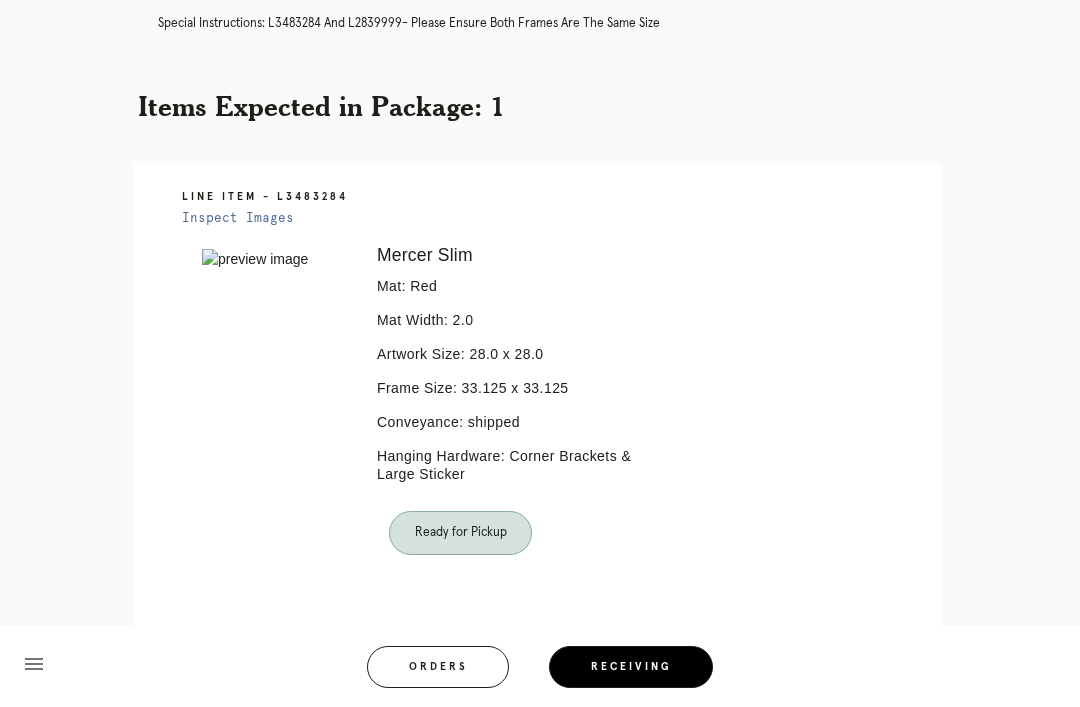 click on "Orders" at bounding box center (438, 667) 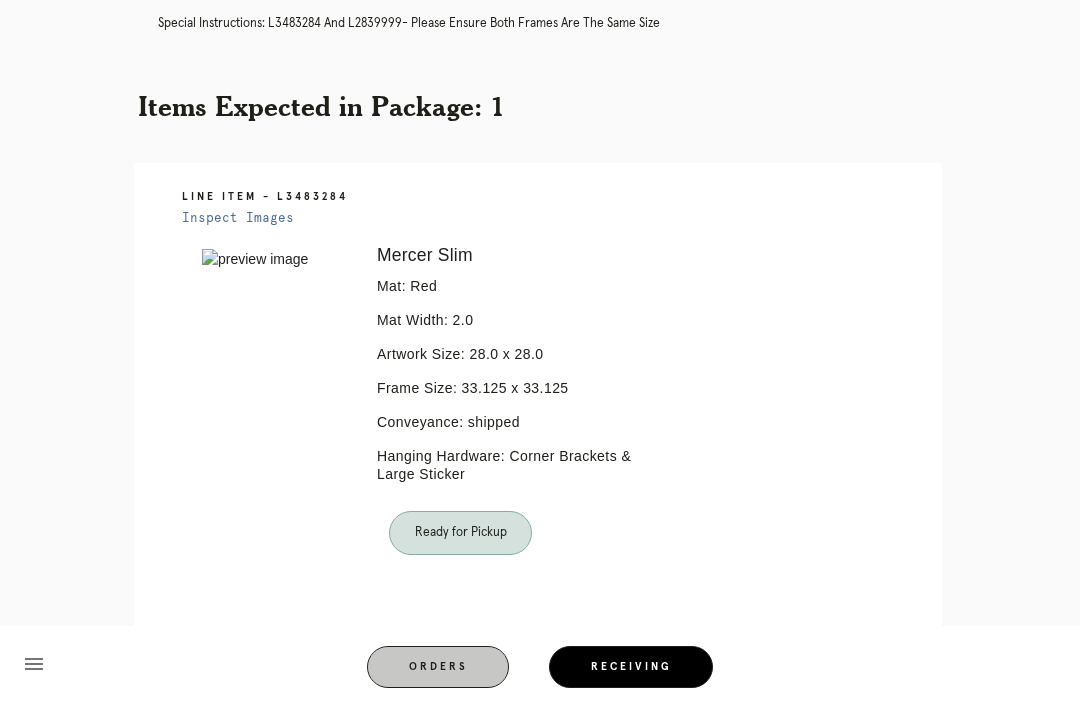 scroll, scrollTop: 0, scrollLeft: 0, axis: both 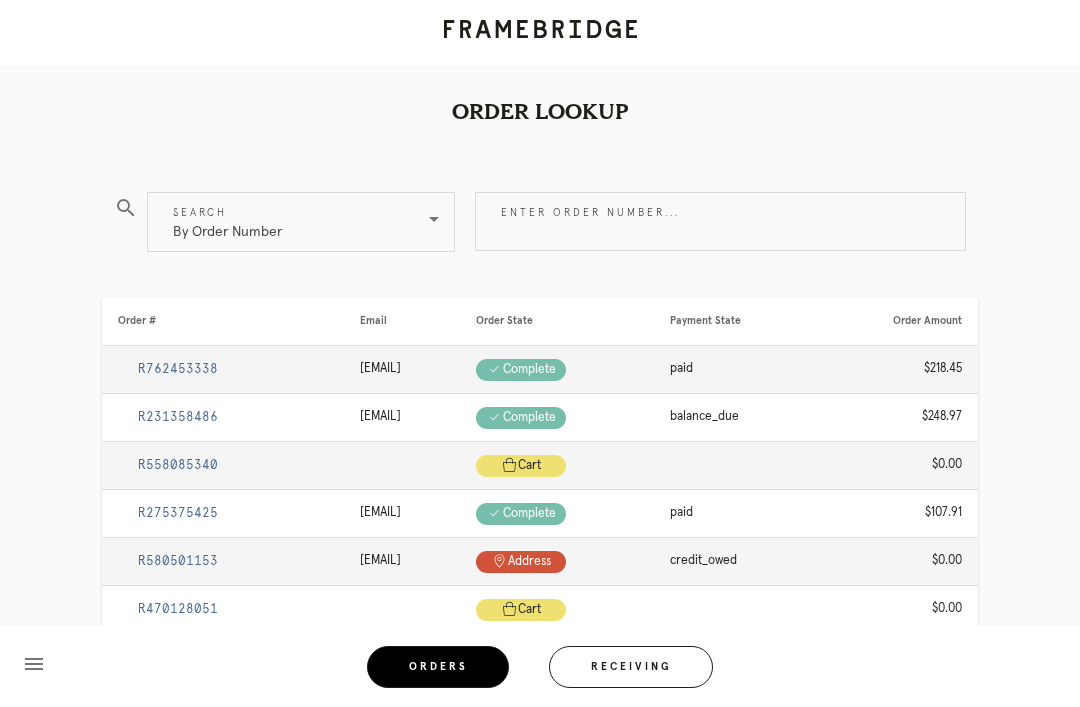 click on "Receiving" at bounding box center [631, 667] 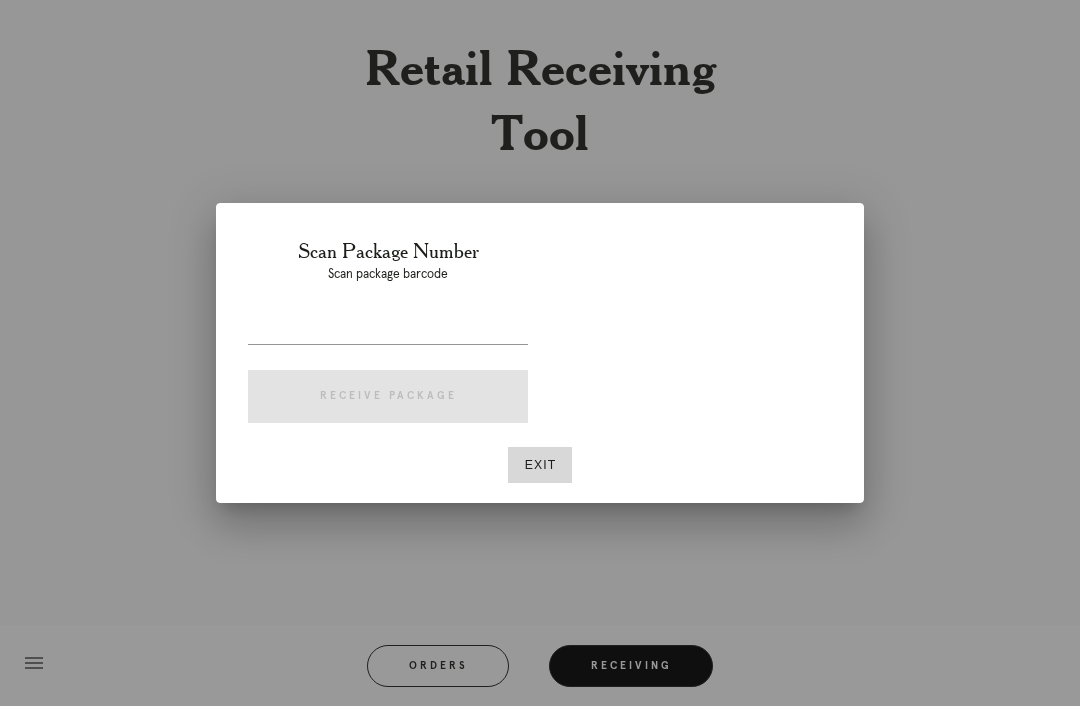 scroll, scrollTop: 64, scrollLeft: 0, axis: vertical 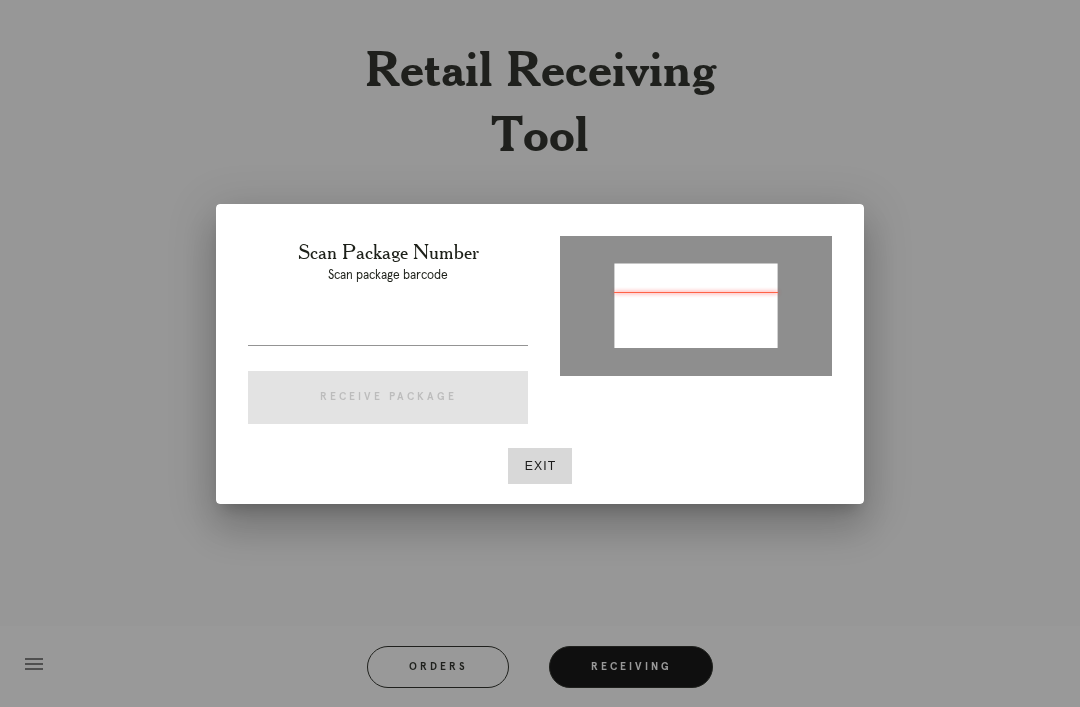type on "P363908696899567" 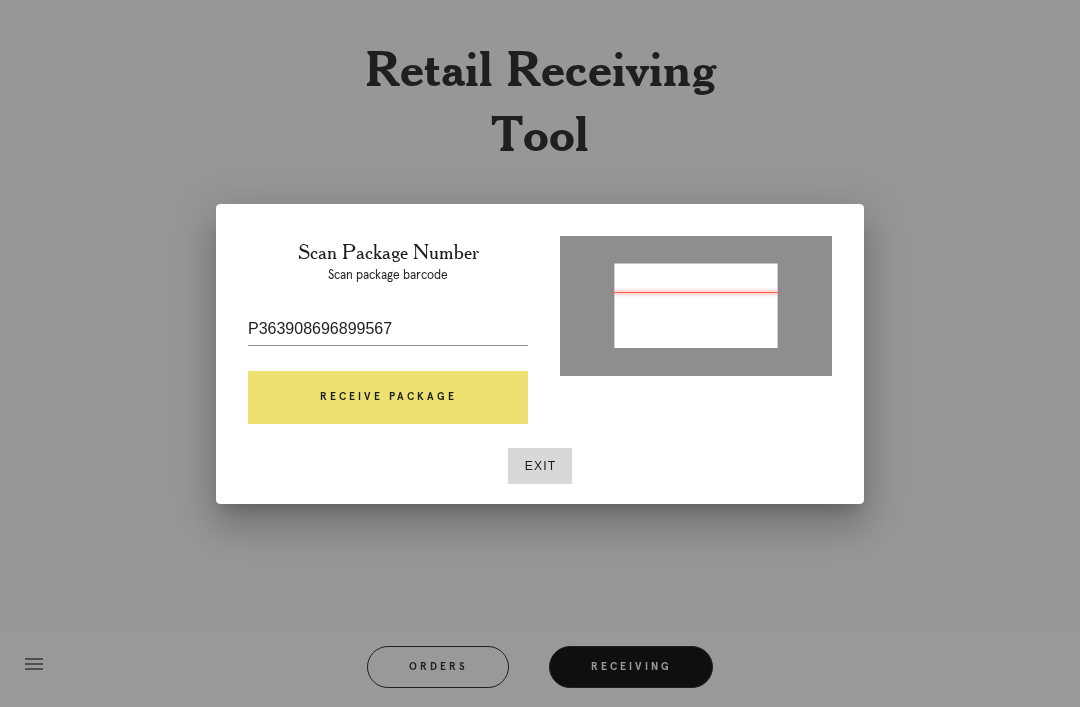 click on "Receive Package" at bounding box center [388, 398] 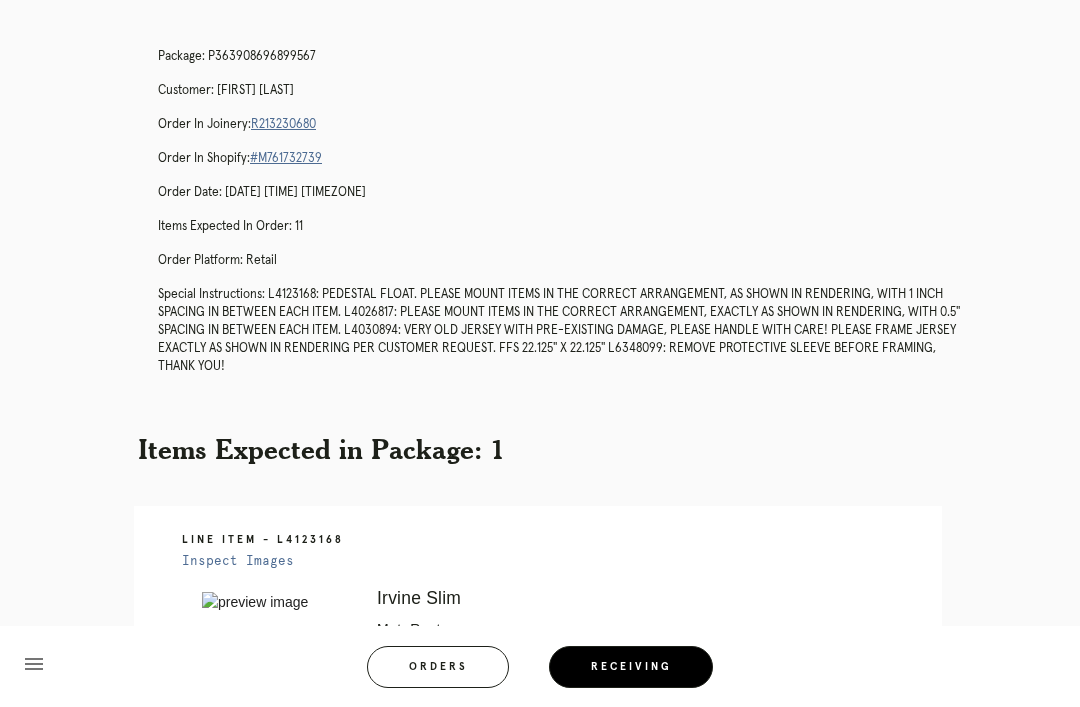 scroll, scrollTop: 0, scrollLeft: 0, axis: both 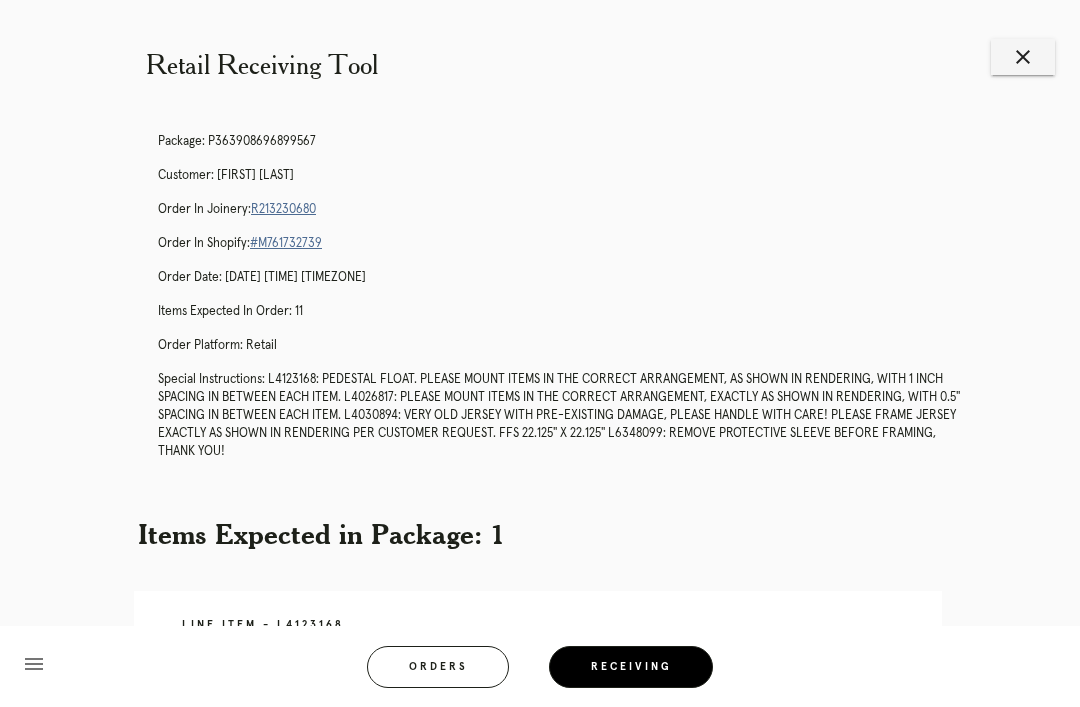 click on "Orders" at bounding box center (438, 667) 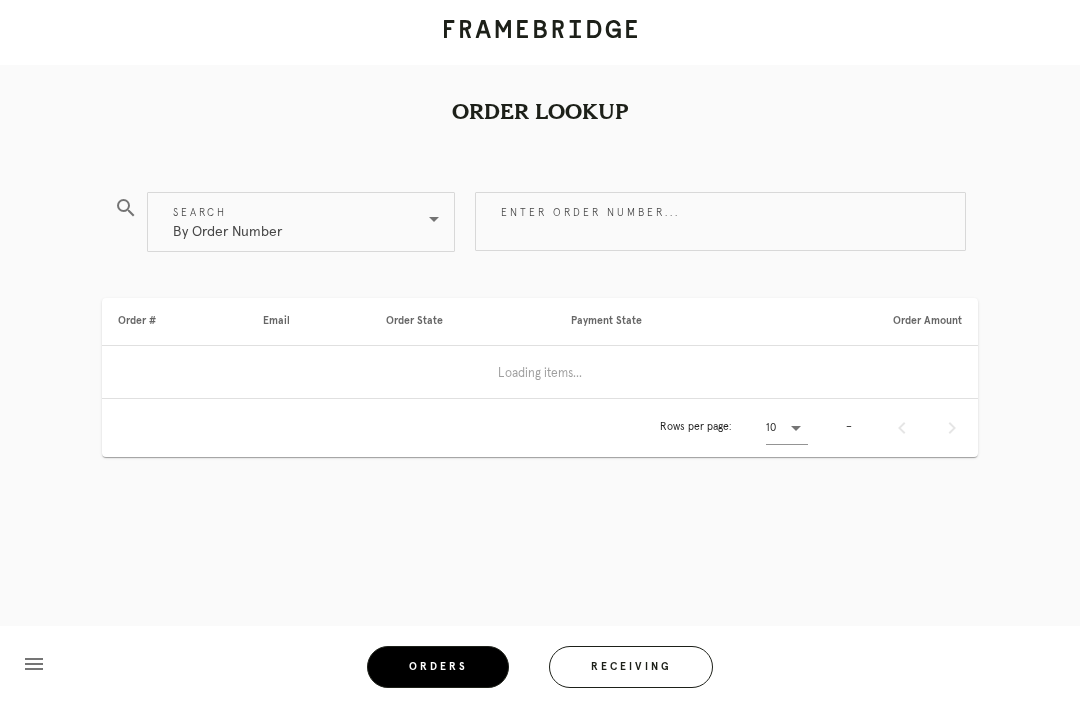 click on "menu
Orders
Receiving
Logged in as:   samantha.henriquez@framebridge.com   Bronxville
Logout" at bounding box center [540, 673] 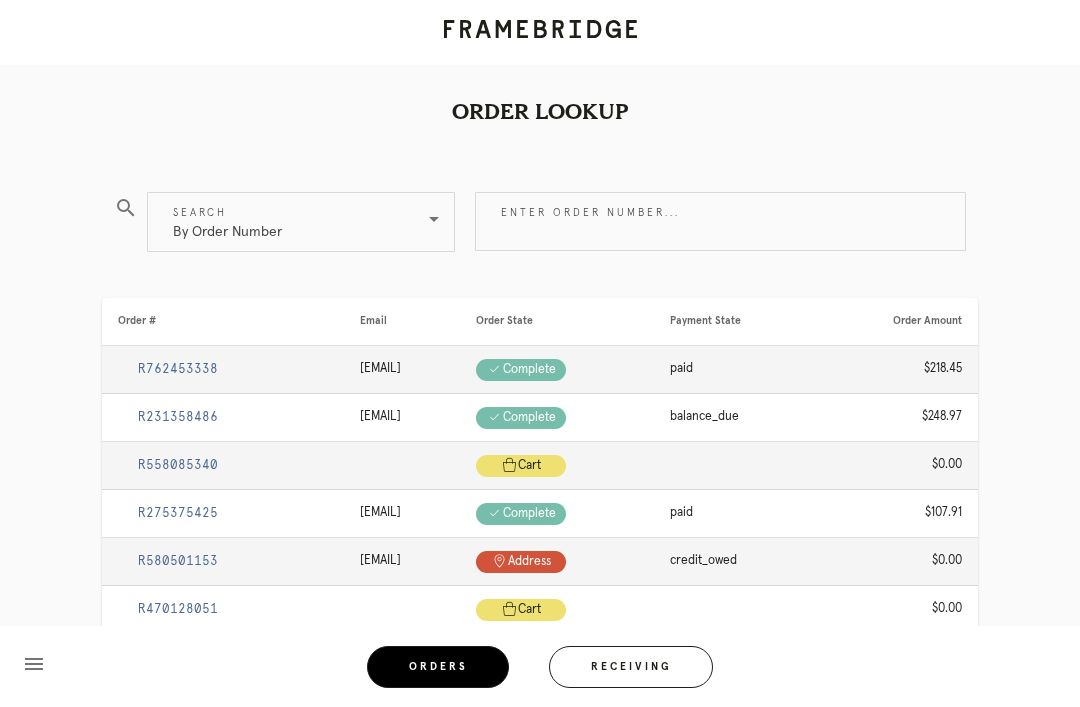 click on "Receiving" at bounding box center [631, 667] 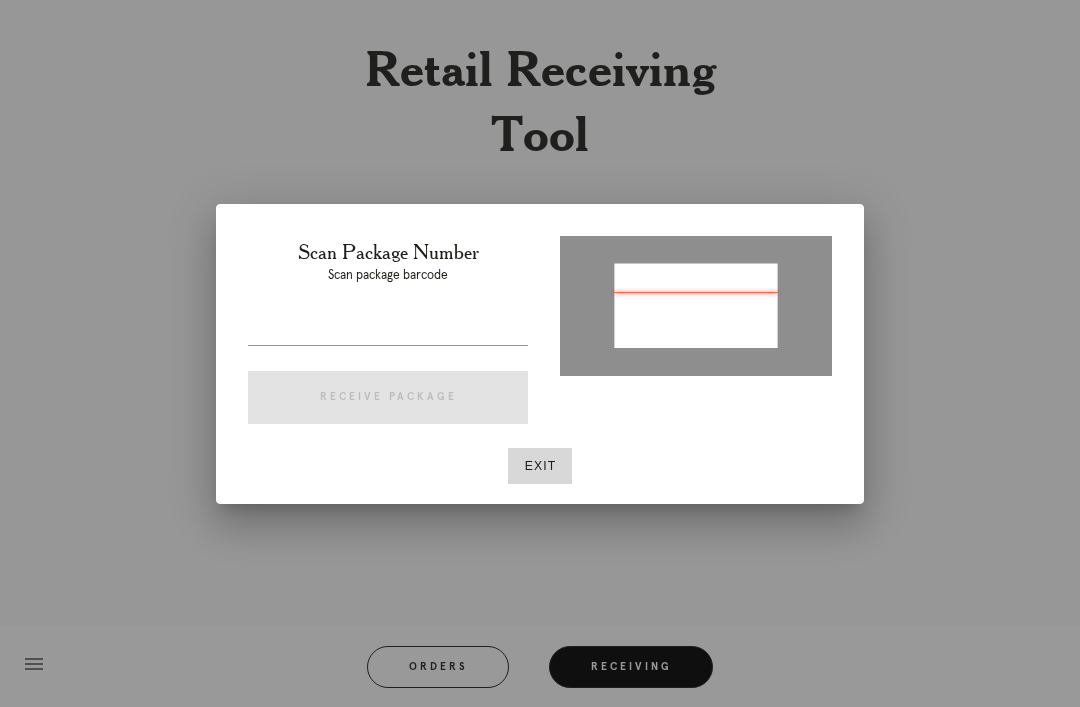 type on "P411036534136296" 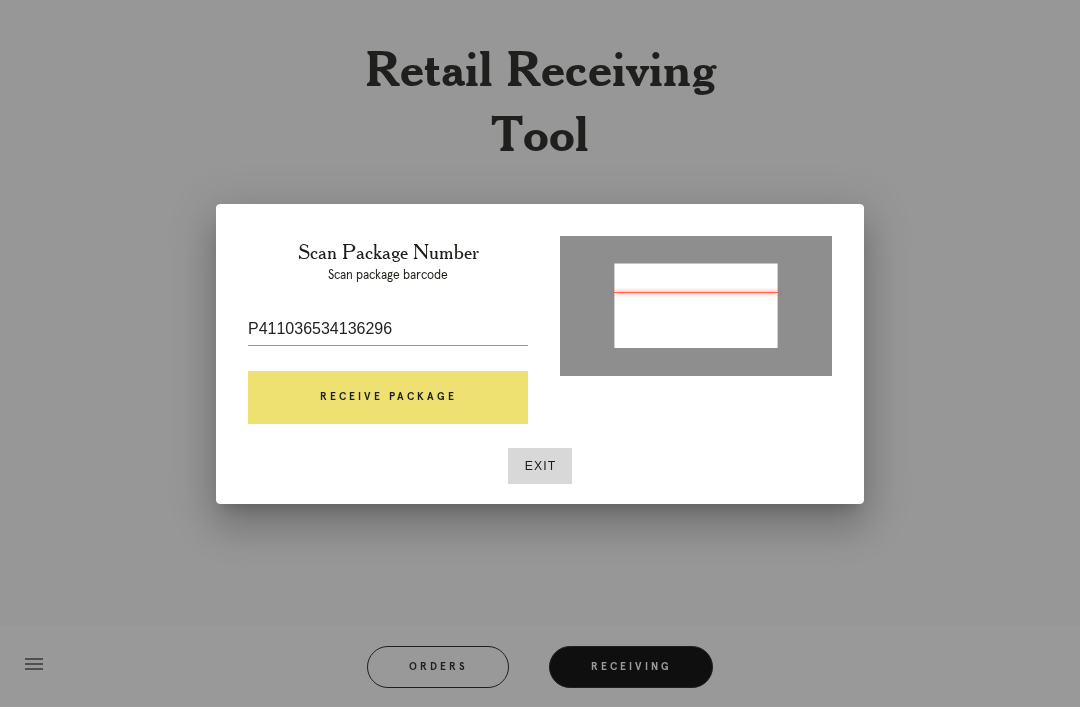 click on "Receive Package" at bounding box center [388, 398] 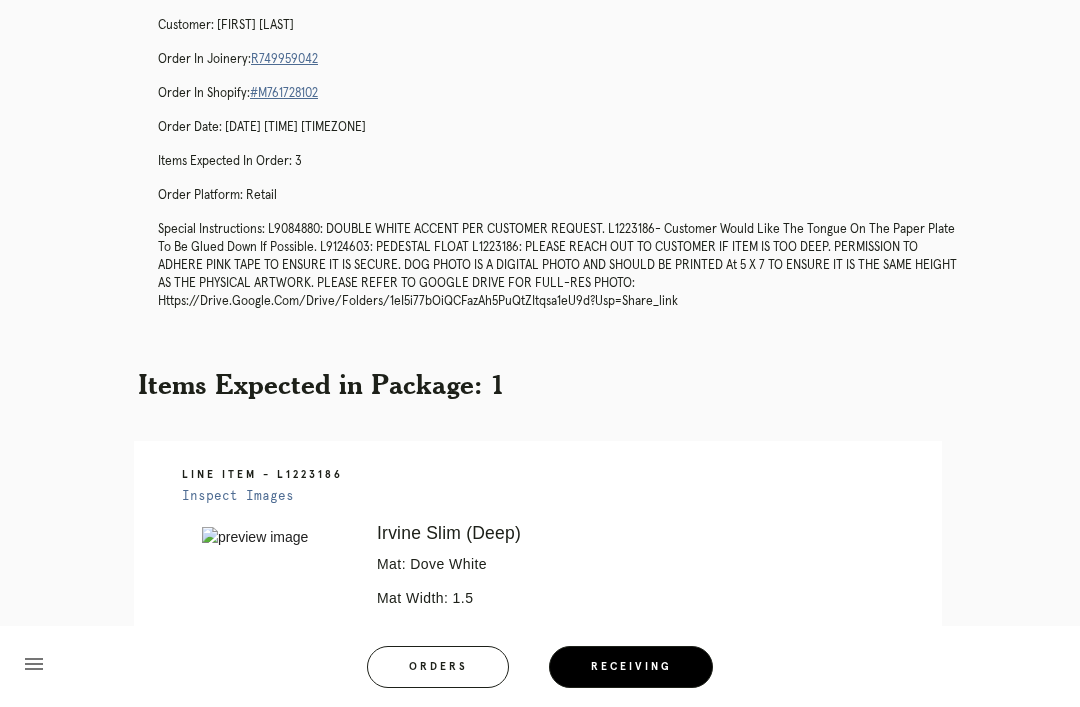scroll, scrollTop: 89, scrollLeft: 0, axis: vertical 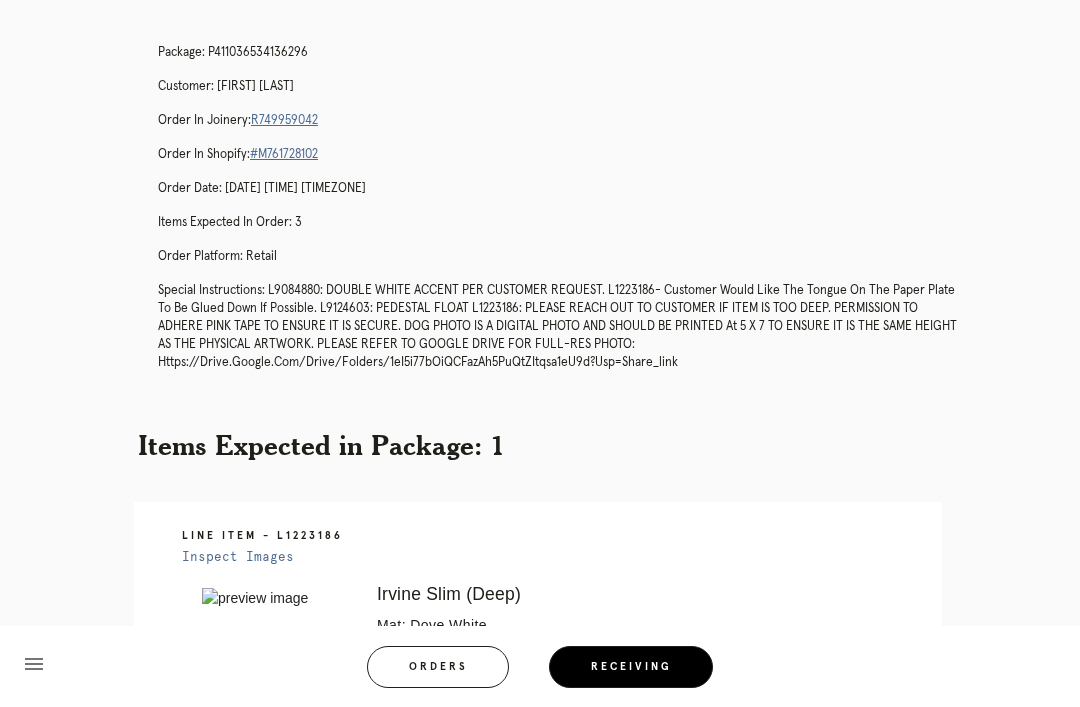 click on "Package: P411036534136296   Customer: Heather Spindell
Order in Joinery:
R749959042
Order in Shopify:
#M761728102
Order Date:
07/07/2025  1:48 PM EDT
Items Expected in Order: 3   Order Platform: retail
Special Instructions:
L9084880: DOUBLE WHITE ACCENT PER CUSTOMER REQUEST.
L1223186- Customer would like the tongue on the paper plate to be glued down if possible.
L9124603: PEDESTAL FLOAT
L1223186: PLEASE REACH OUT TO CUSTOMER IF ITEM IS TOO DEEP. PERMISSION TO ADHERE PINK TAPE TO ENSURE IT IS SECURE. DOG PHOTO IS A DIGITAL PHOTO AND SHOULD BE PRINTED at 5 x 7 TO ENSURE IT IS THE SAME HEIGHT AS THE PHYSICAL ARTWORK. PLEASE REFER TO GOOGLE DRIVE FOR FULL-RES PHOTO: https://drive.google.com/drive/folders/1eI5i77bOiQCFazAh5PuQtZItqsa1eU9d?usp=share_link" at bounding box center [560, 216] 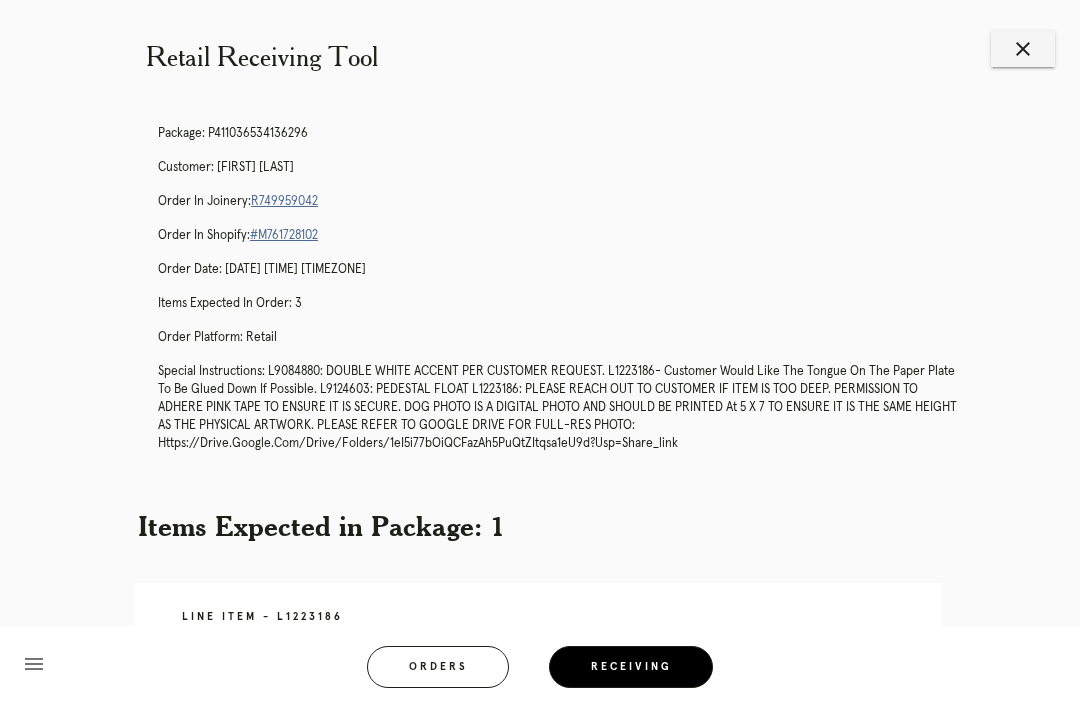 scroll, scrollTop: 0, scrollLeft: 0, axis: both 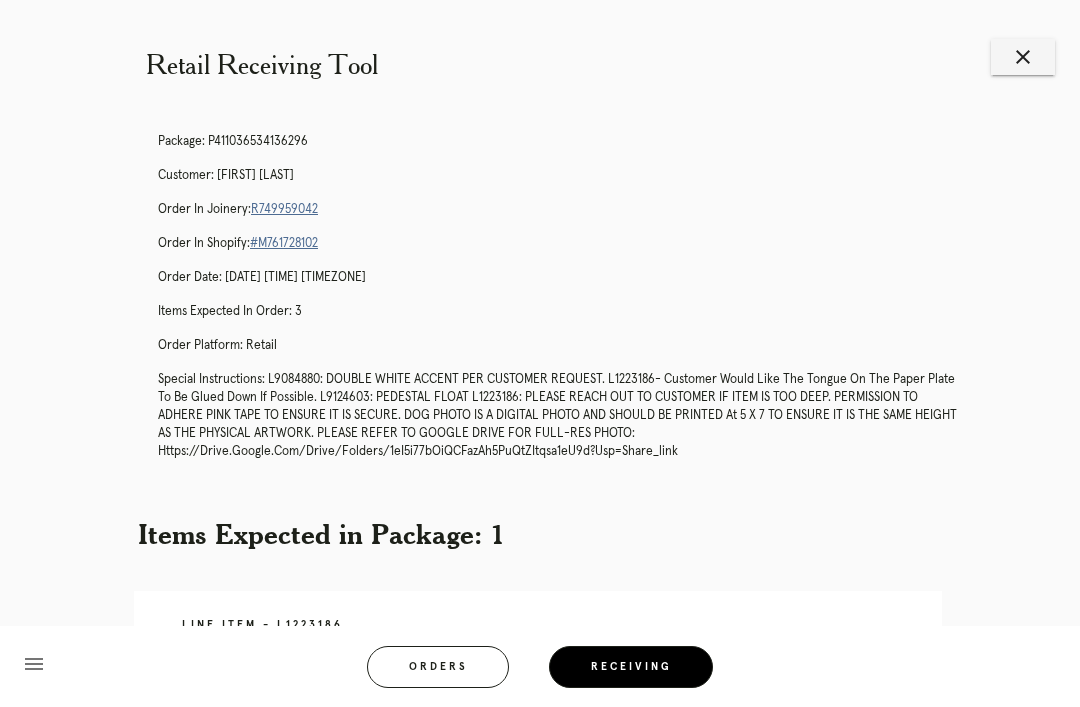 click on "R749959042" at bounding box center [284, 209] 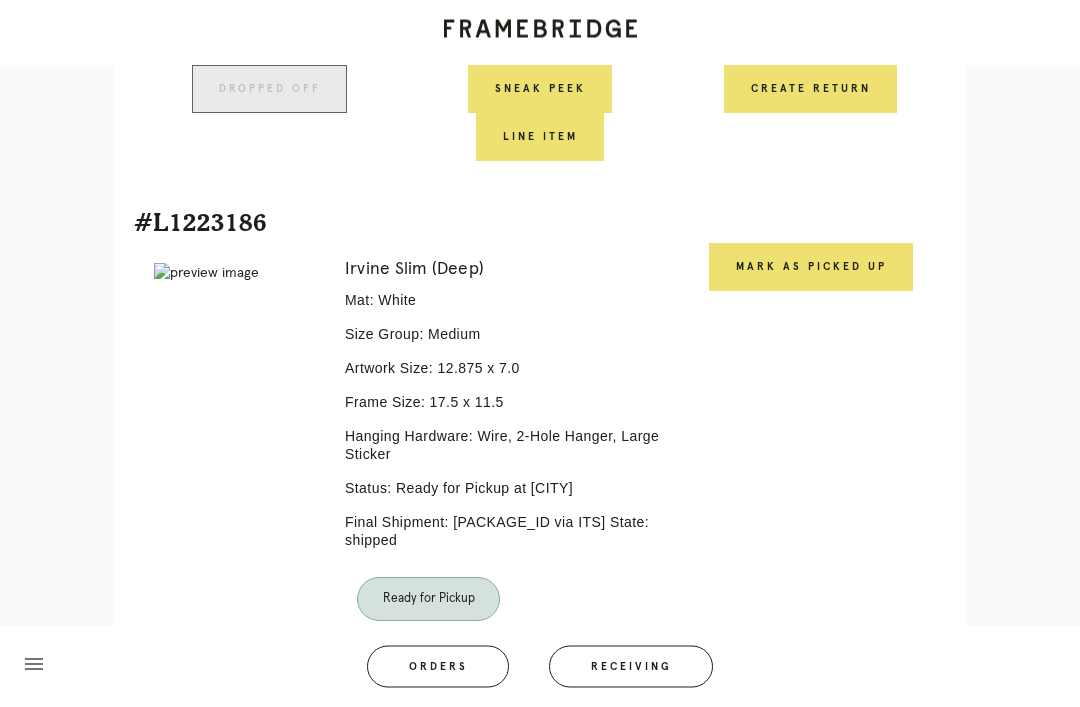 scroll, scrollTop: 1564, scrollLeft: 0, axis: vertical 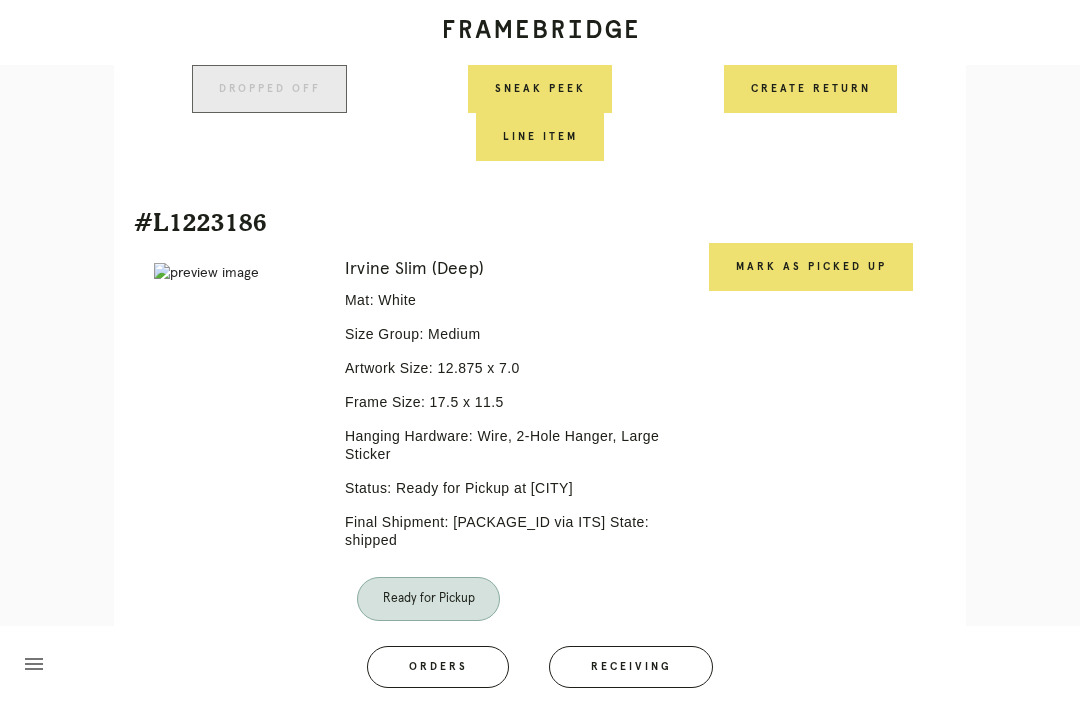 click on "Mark as Picked Up" at bounding box center (811, 267) 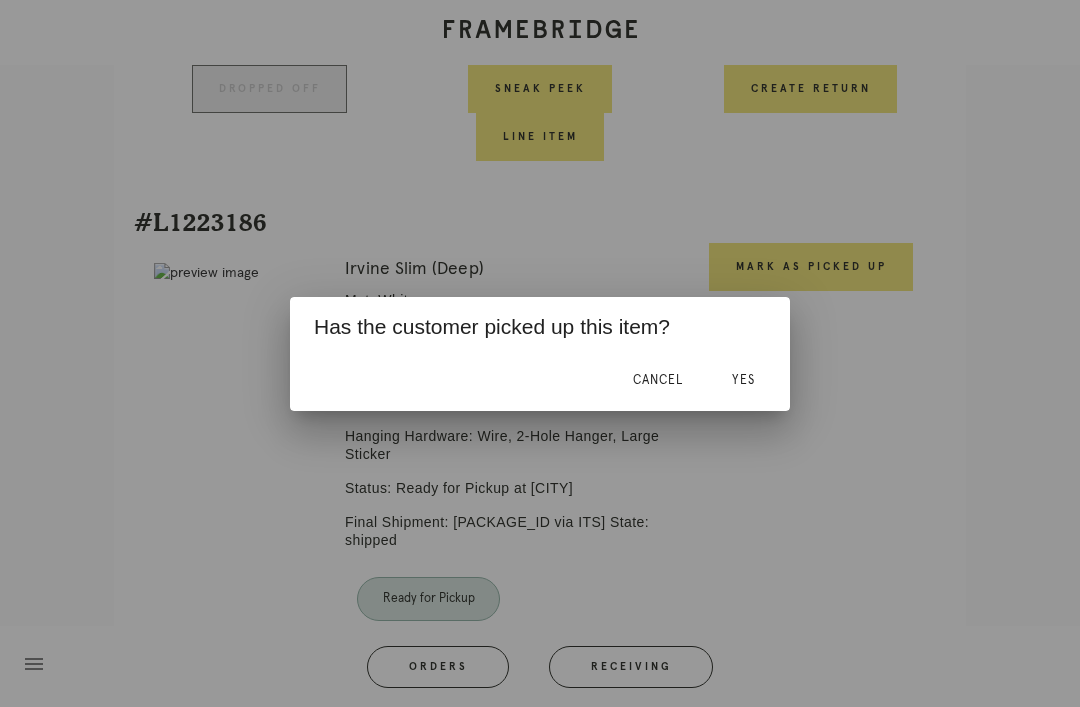 click on "Yes" at bounding box center [743, 380] 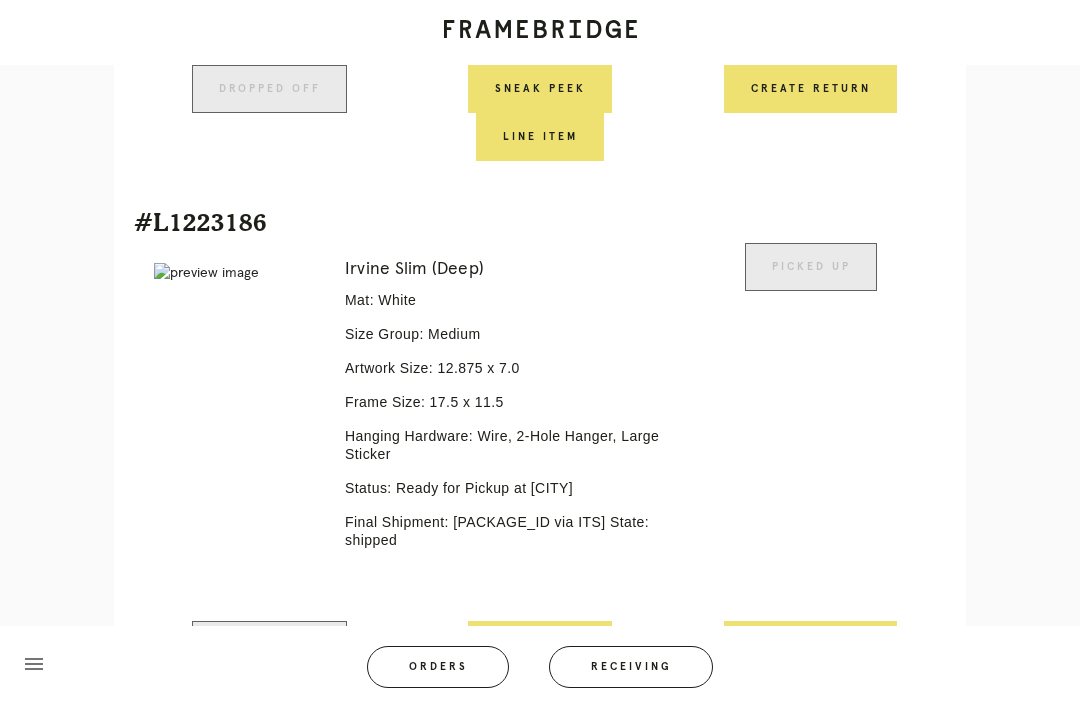 click on "Receiving" at bounding box center [631, 667] 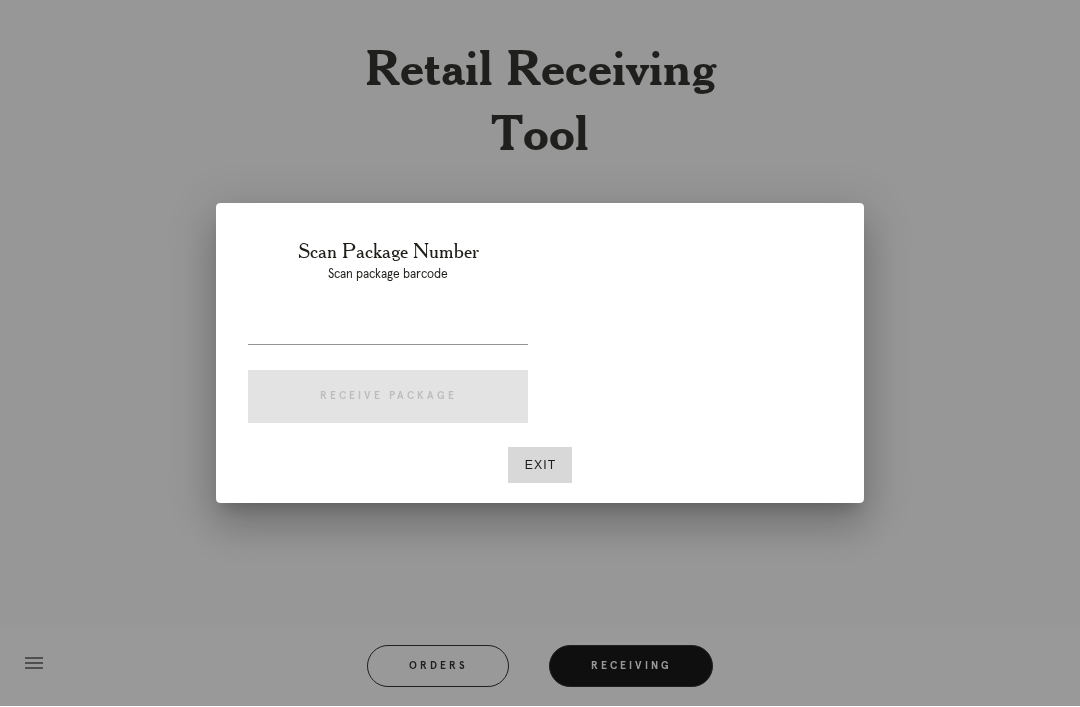 scroll, scrollTop: 64, scrollLeft: 0, axis: vertical 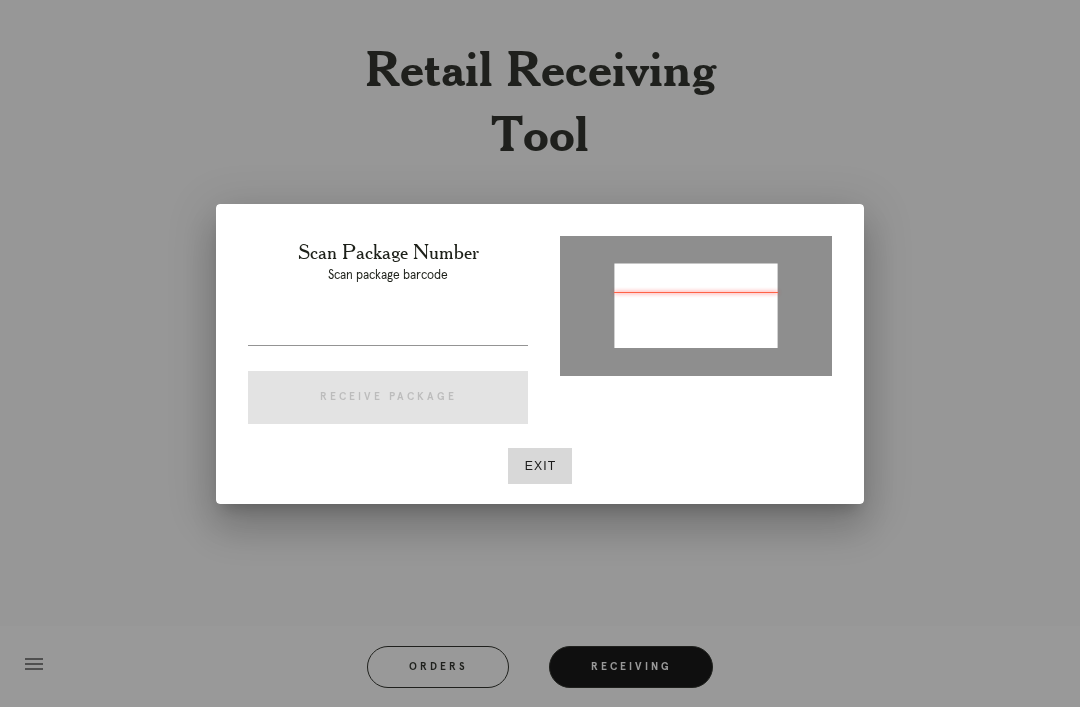 type on "P848341592125697" 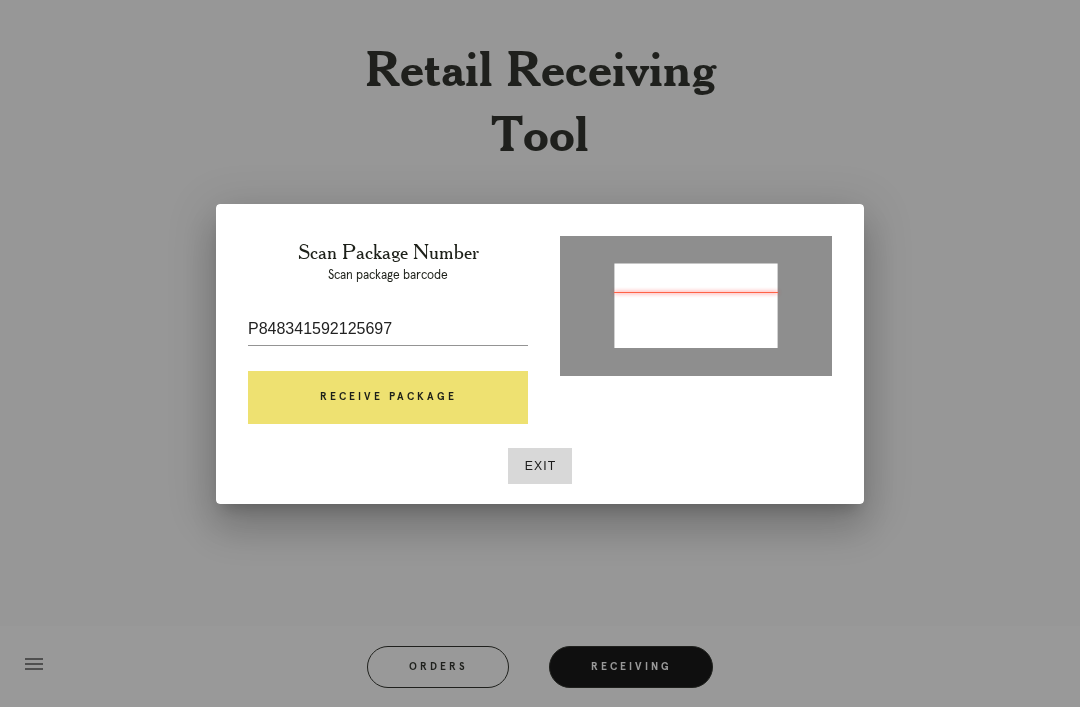 click on "Receive Package" at bounding box center (388, 398) 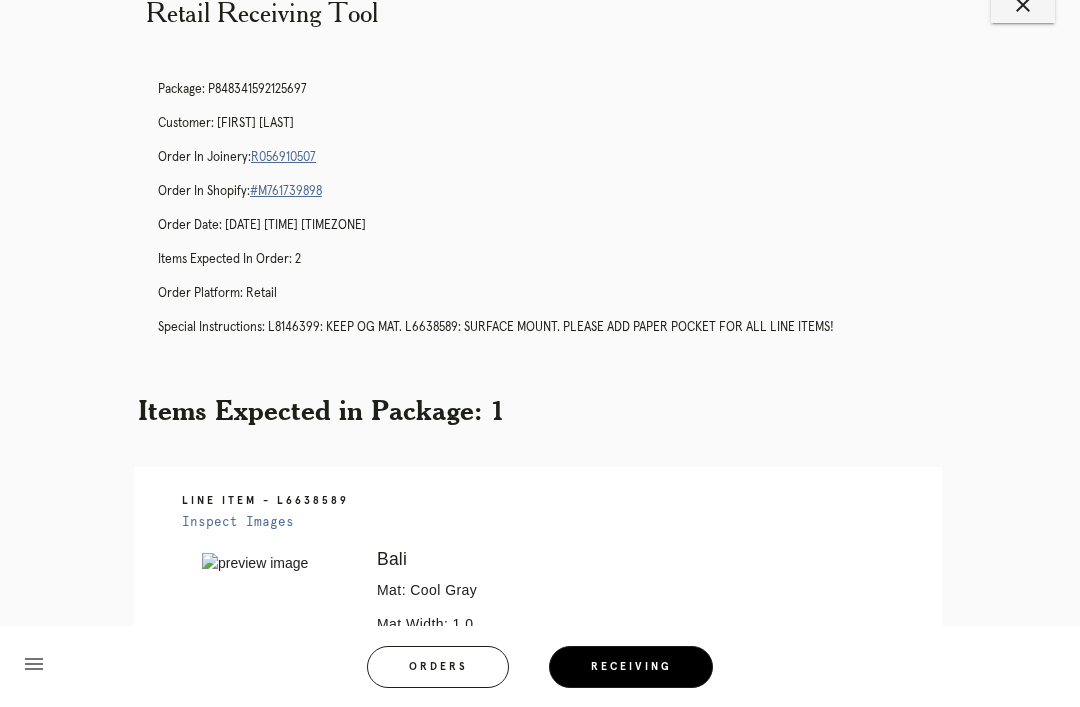 scroll, scrollTop: 53, scrollLeft: 0, axis: vertical 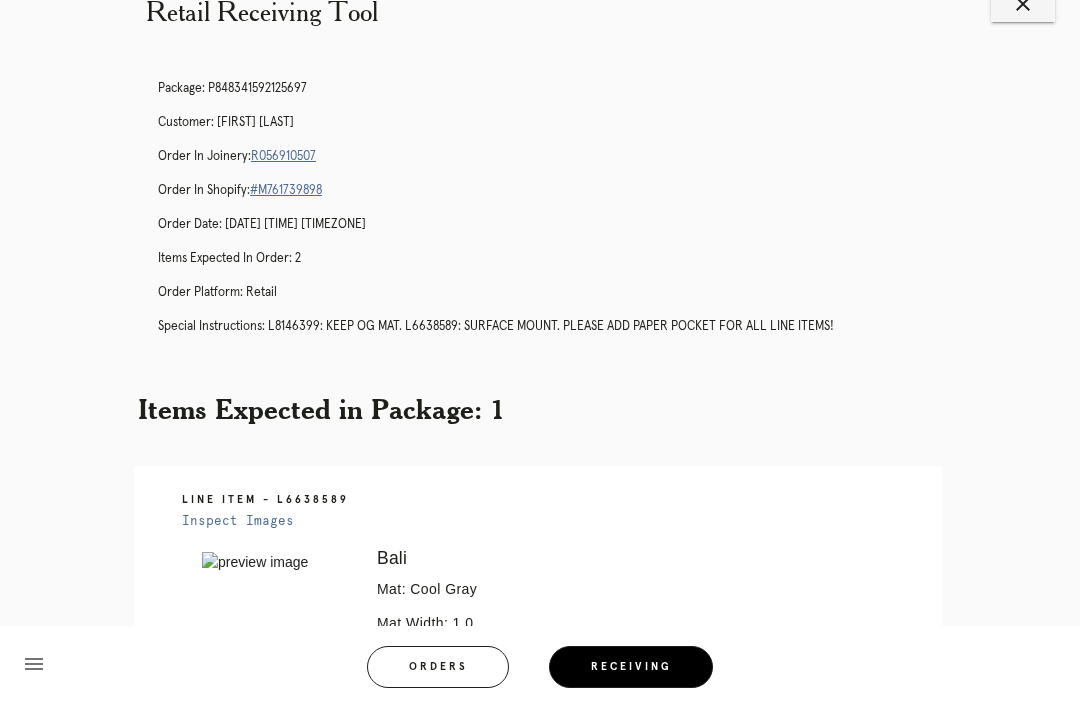 click on "R056910507" at bounding box center (283, 156) 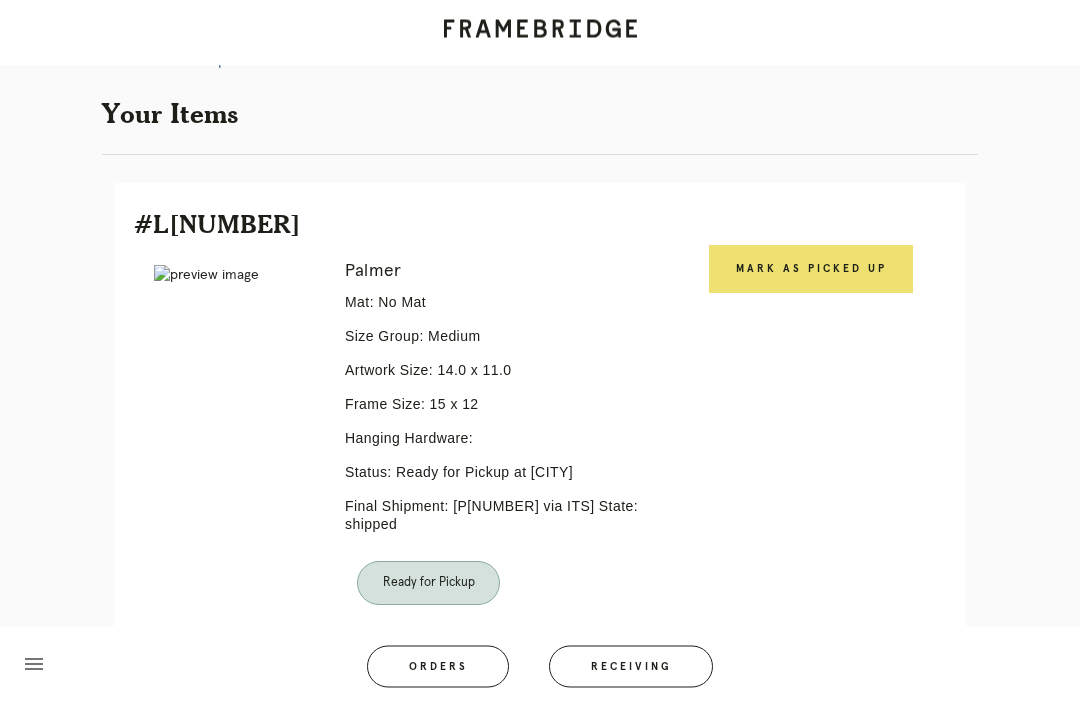 scroll, scrollTop: 406, scrollLeft: 0, axis: vertical 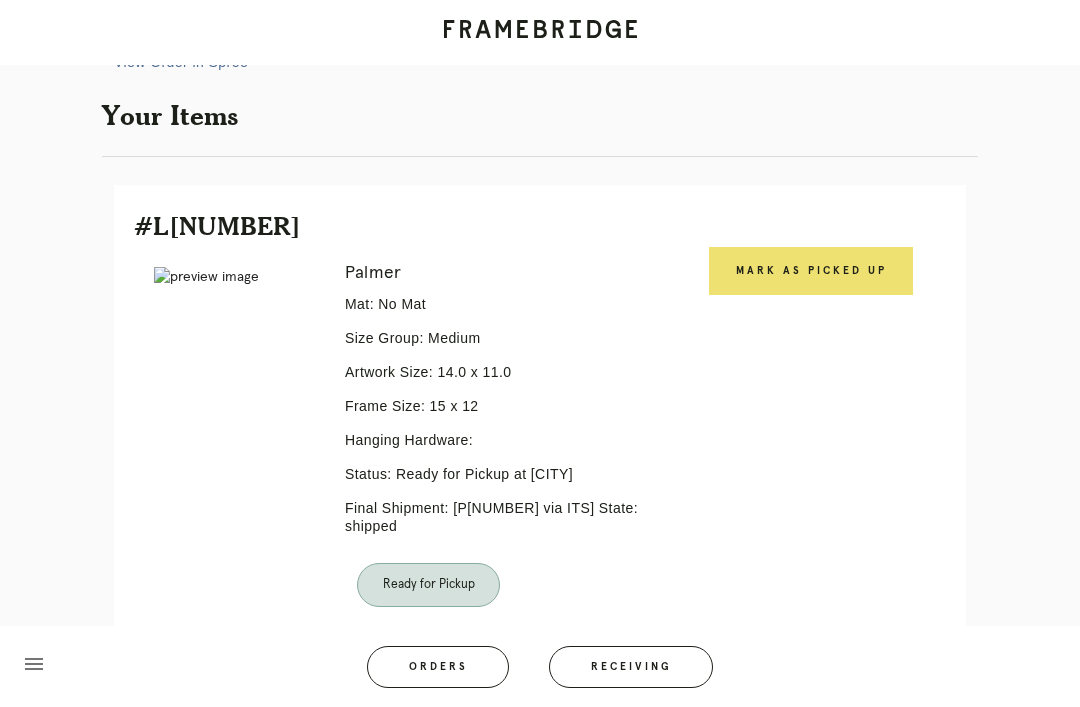 click at bounding box center [235, 277] 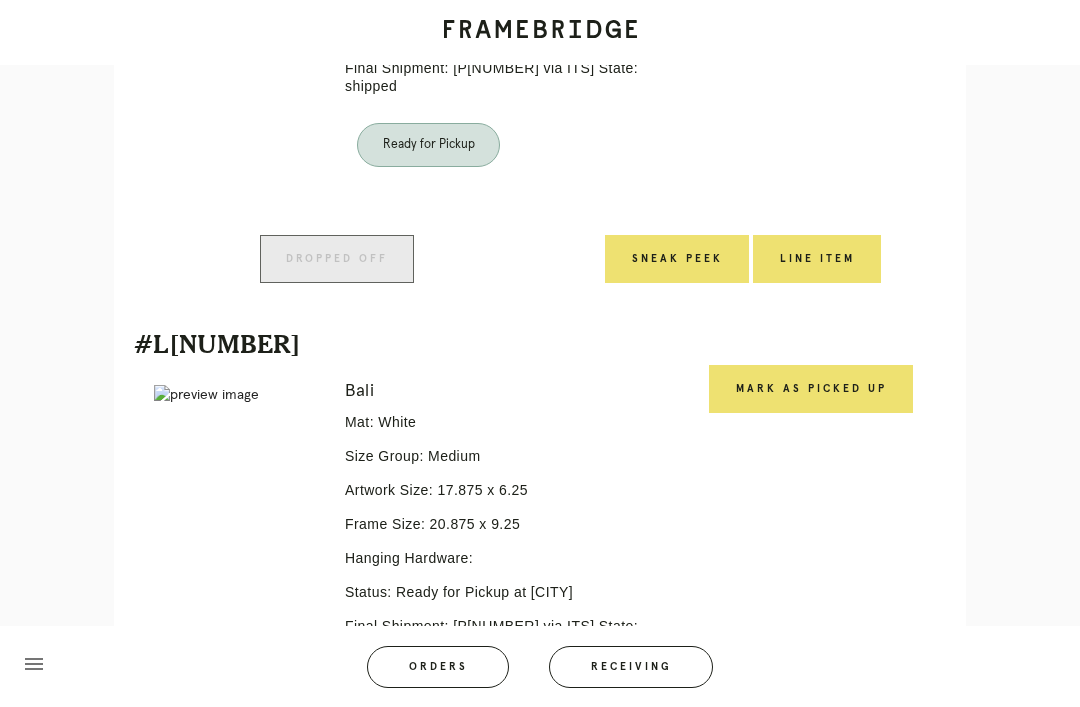 scroll, scrollTop: 851, scrollLeft: 0, axis: vertical 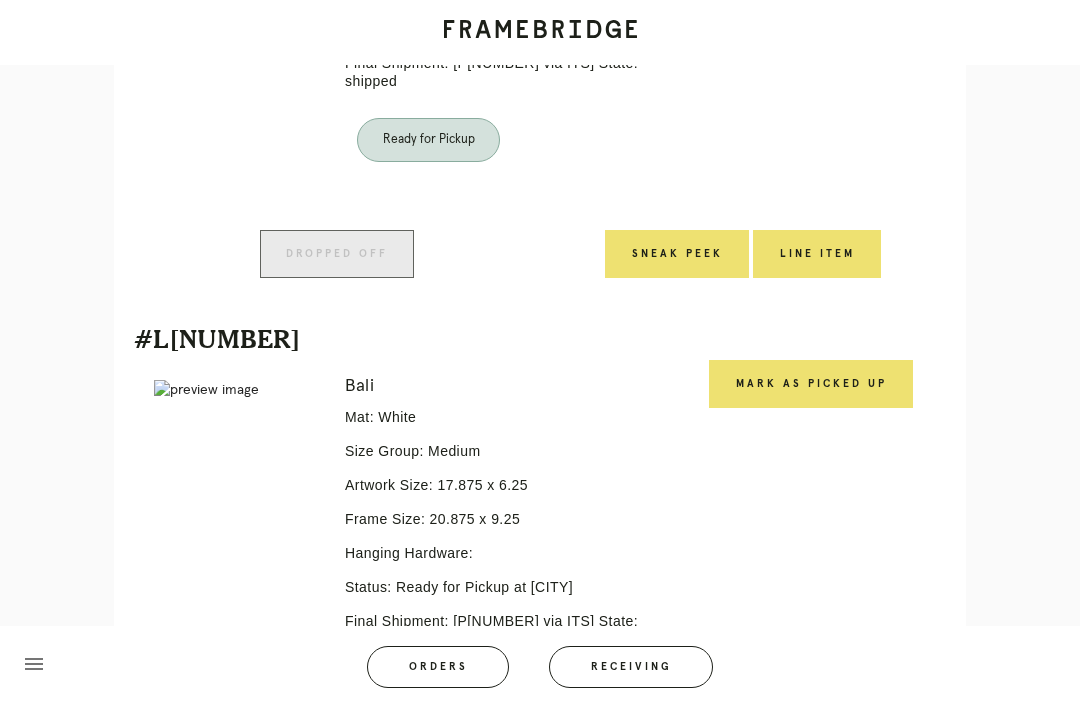click on "Mark as Picked Up" at bounding box center [811, 384] 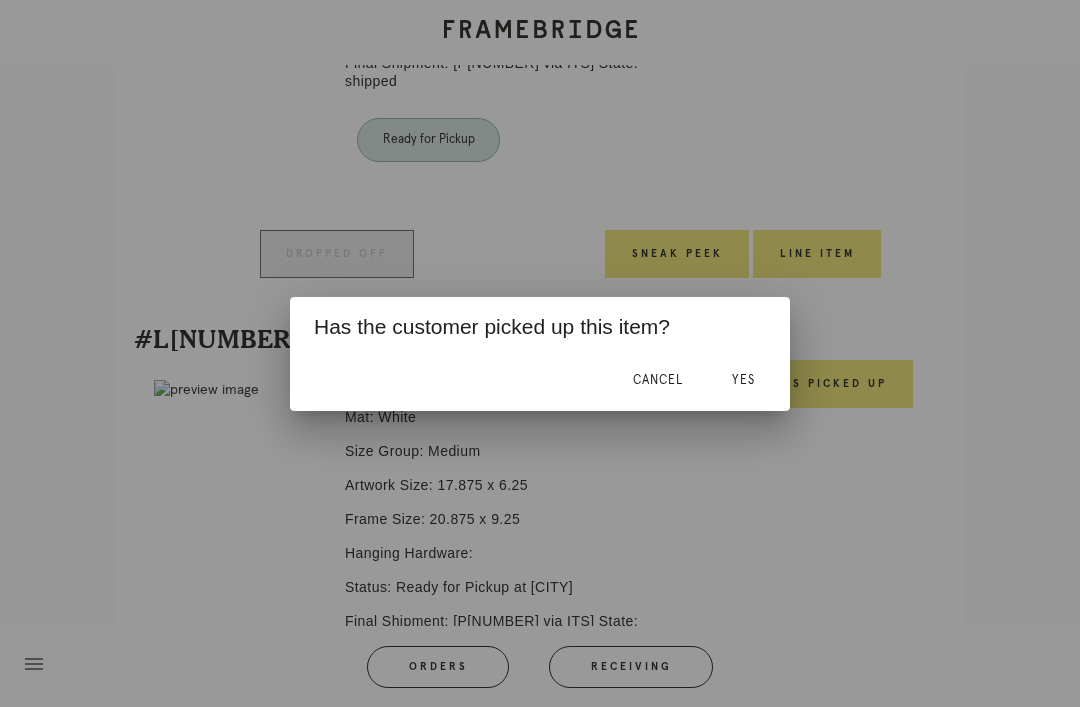 click on "Yes" at bounding box center [743, 381] 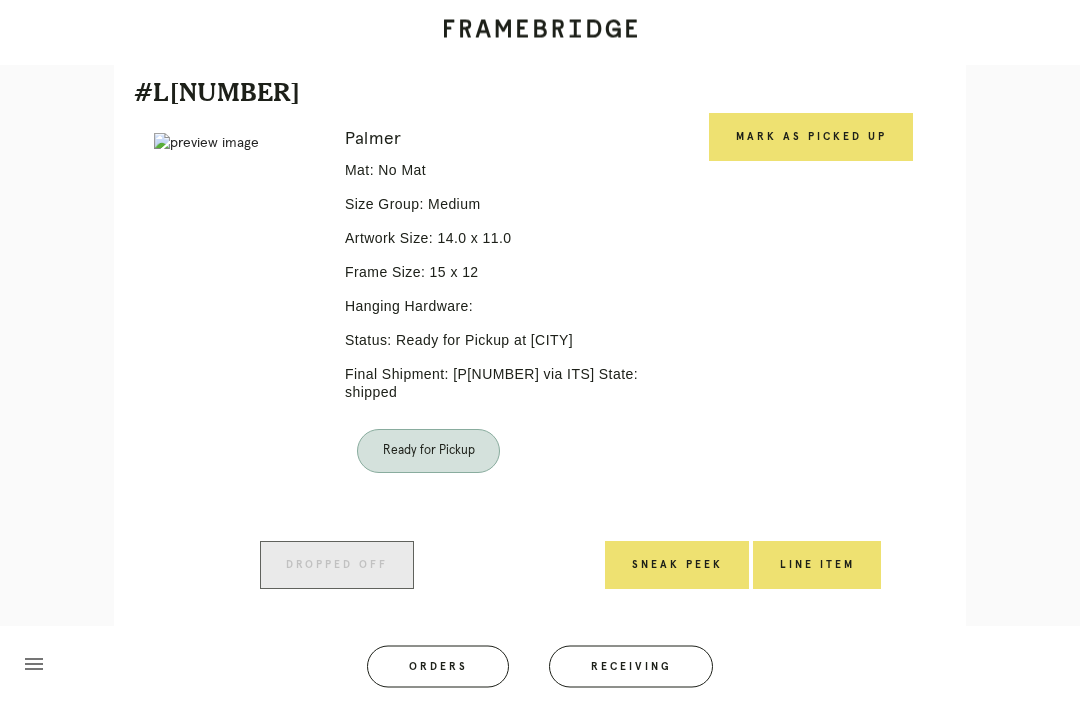 click on "Mark as Picked Up" at bounding box center [811, 138] 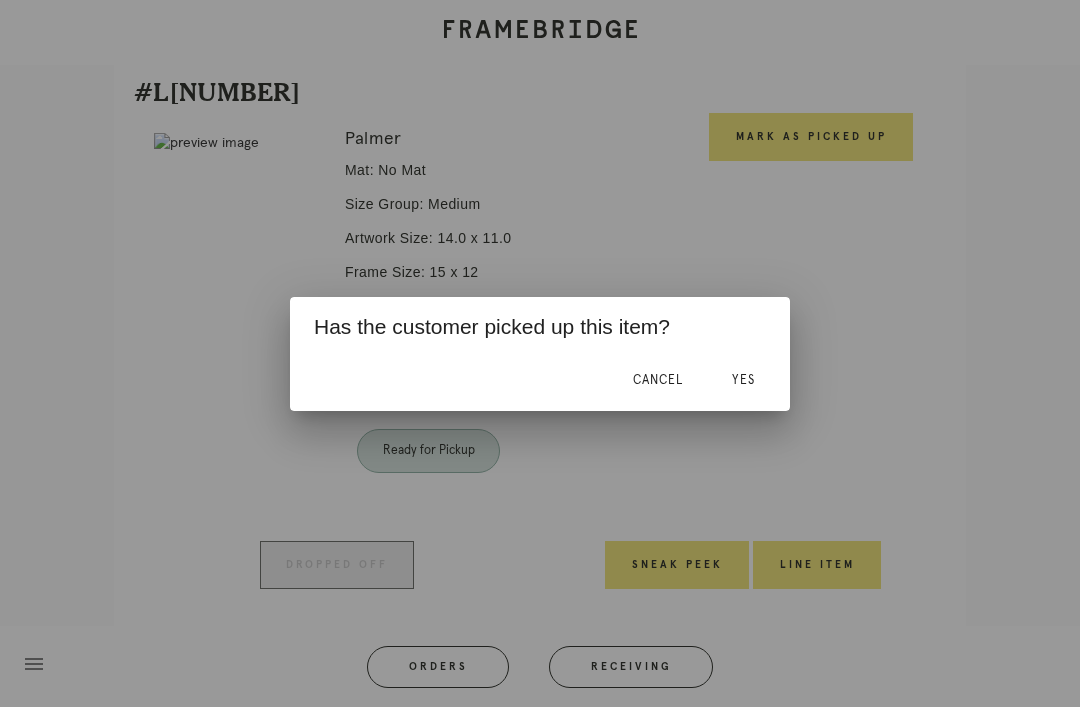 click on "Yes" at bounding box center [743, 381] 